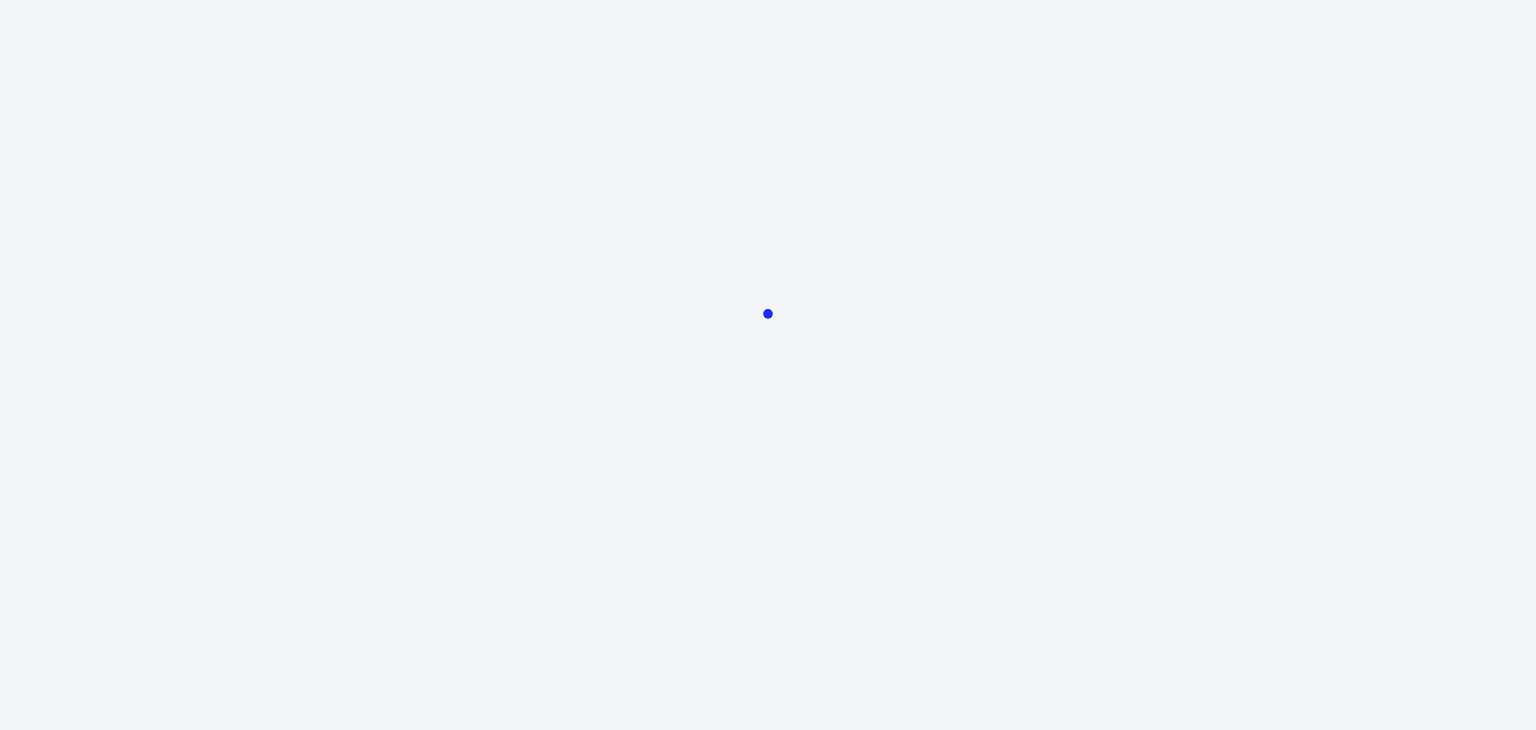 scroll, scrollTop: 0, scrollLeft: 0, axis: both 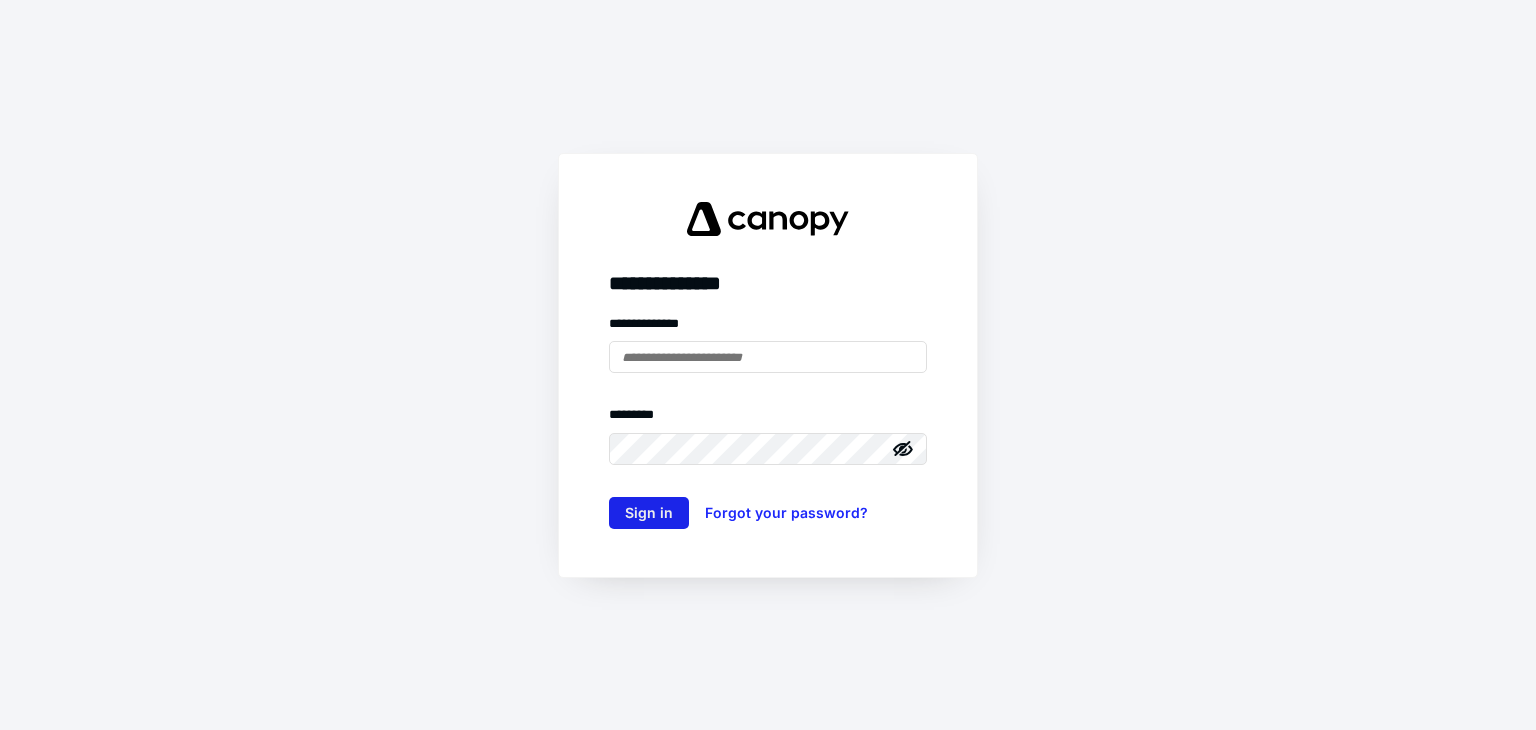 type on "**********" 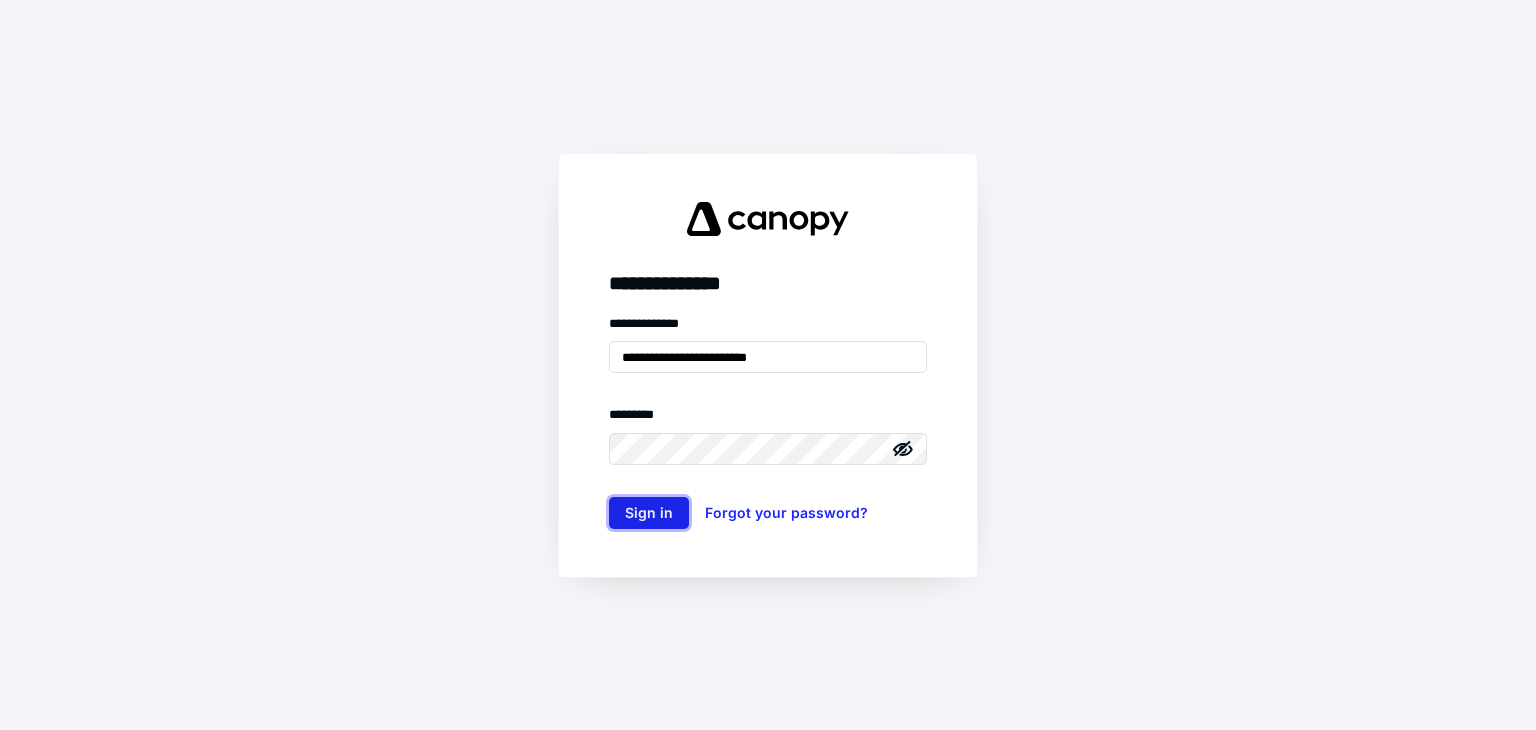 click on "Sign in" at bounding box center [649, 513] 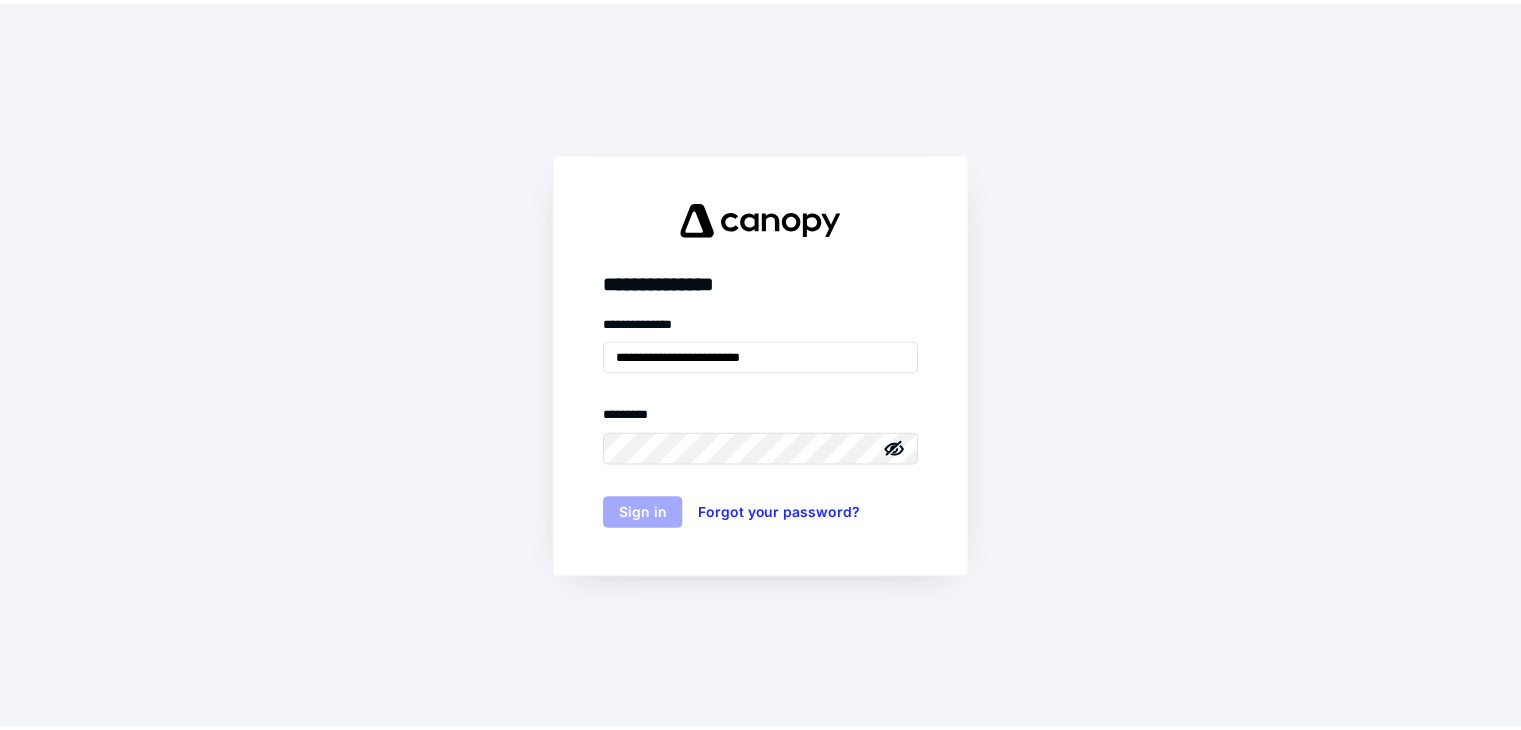 scroll, scrollTop: 0, scrollLeft: 0, axis: both 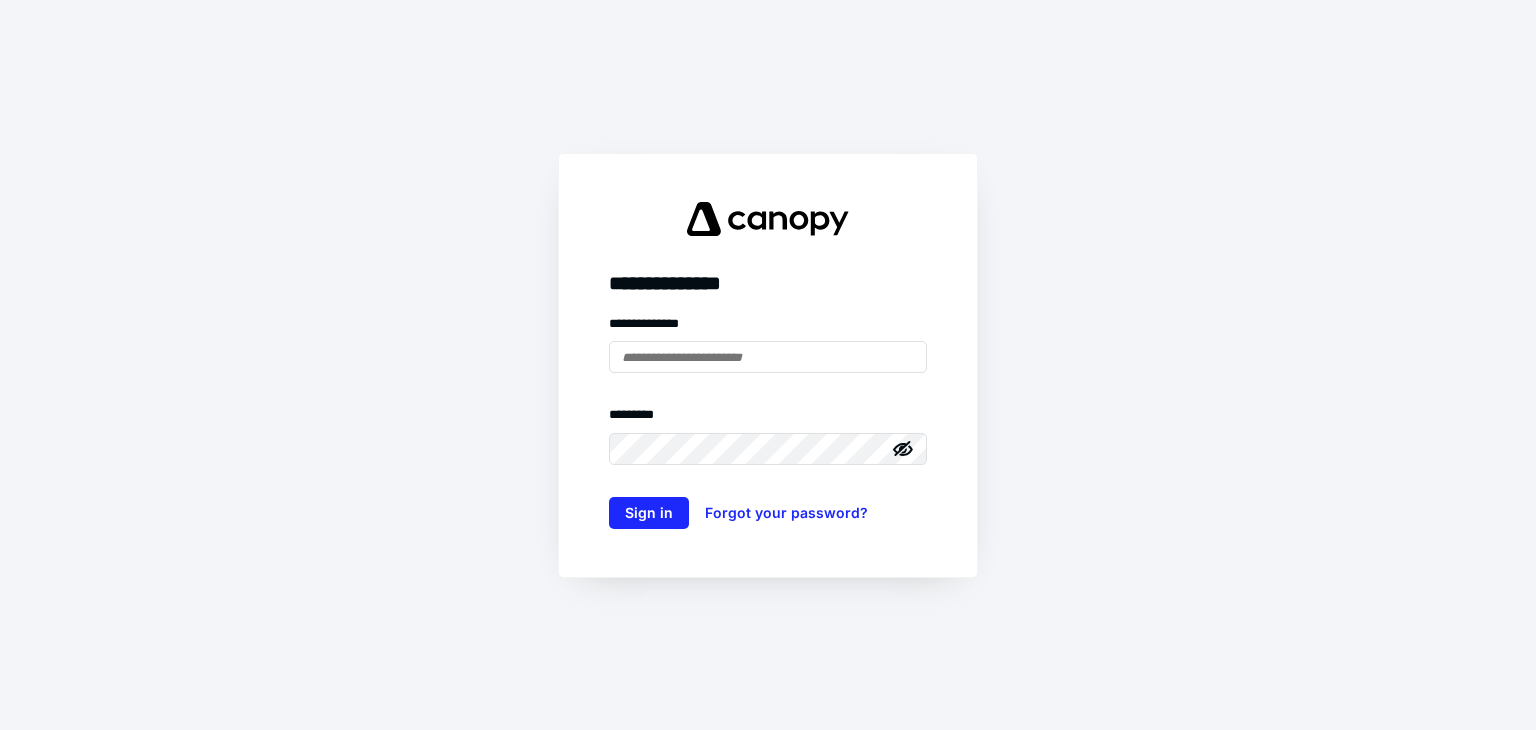 type on "**********" 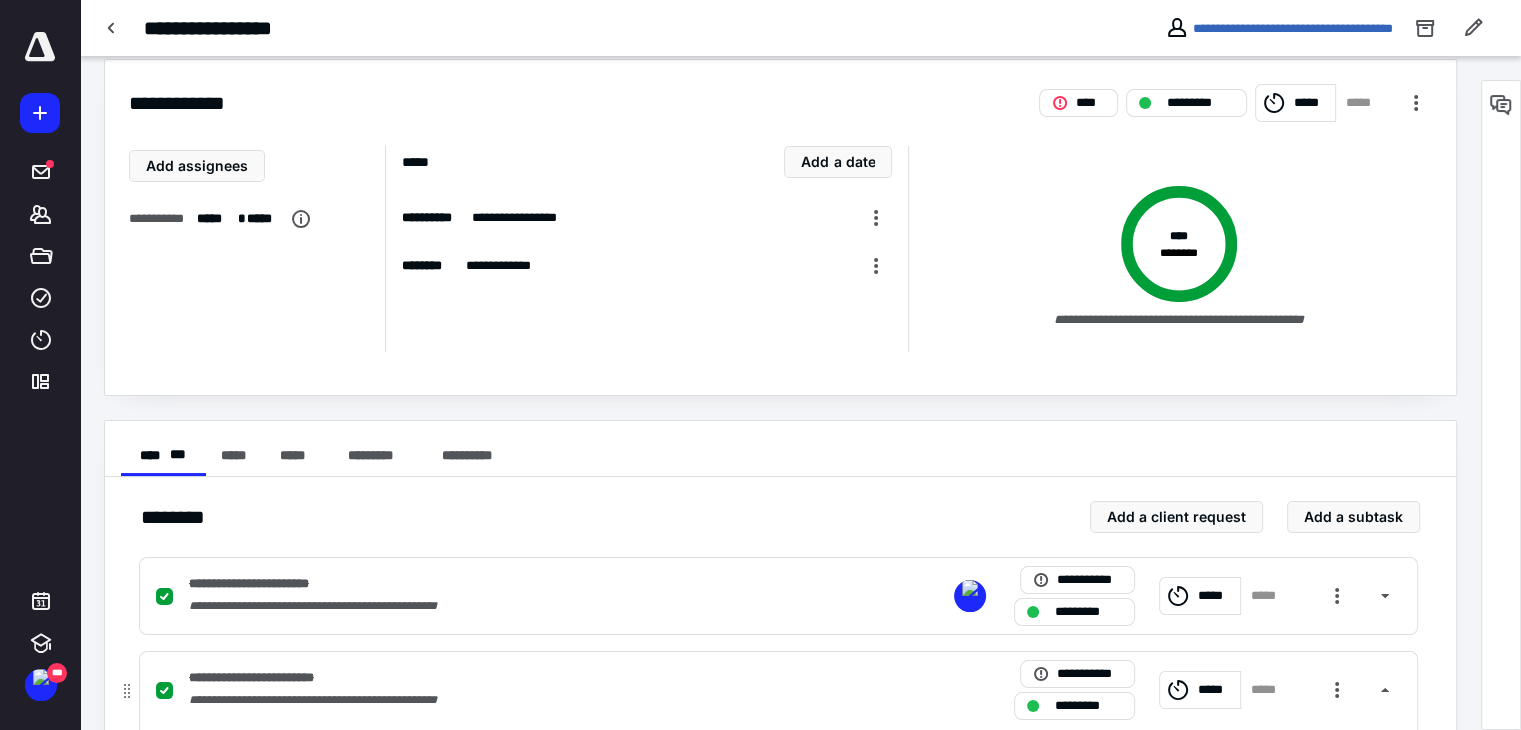 scroll, scrollTop: 0, scrollLeft: 0, axis: both 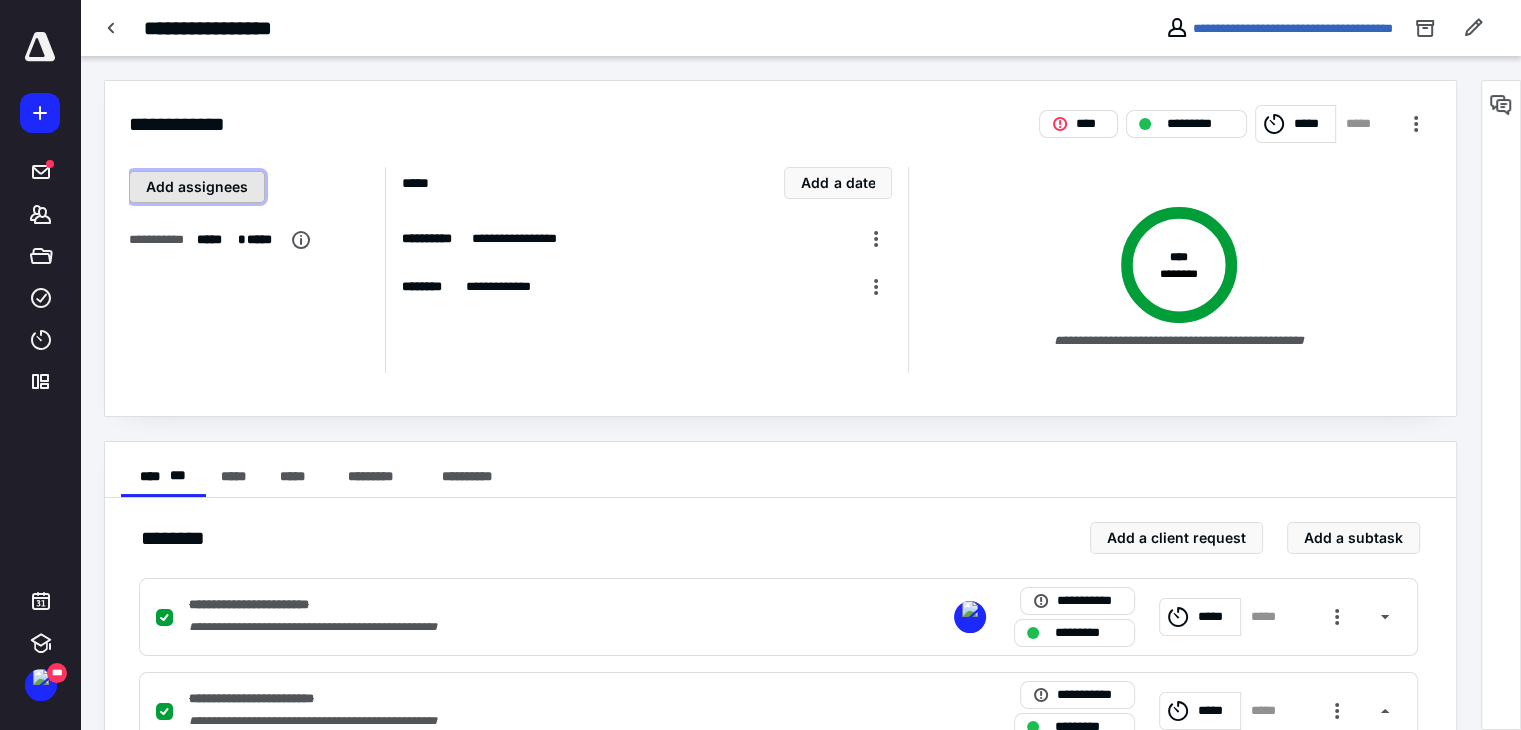 click on "Add assignees" at bounding box center [197, 187] 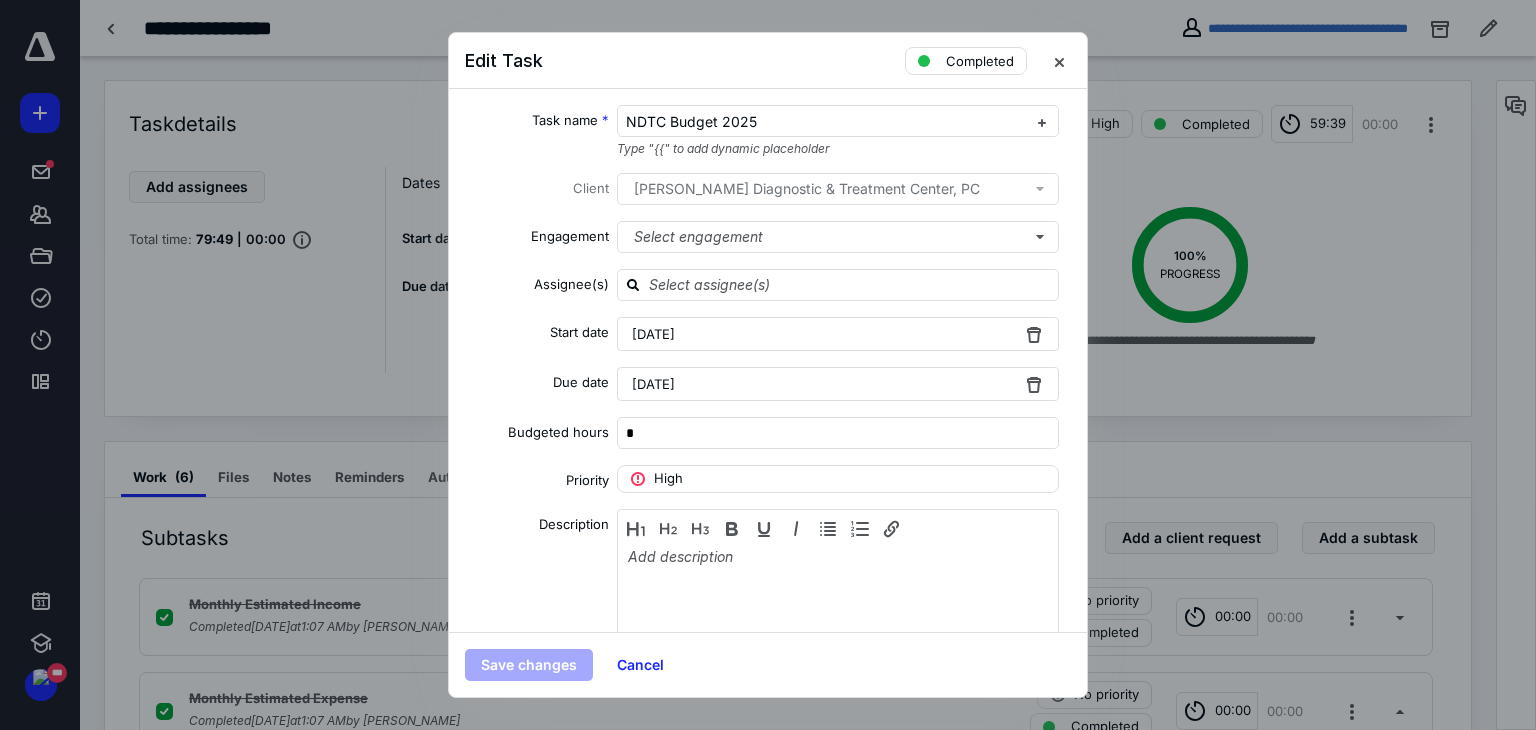 click at bounding box center (768, 365) 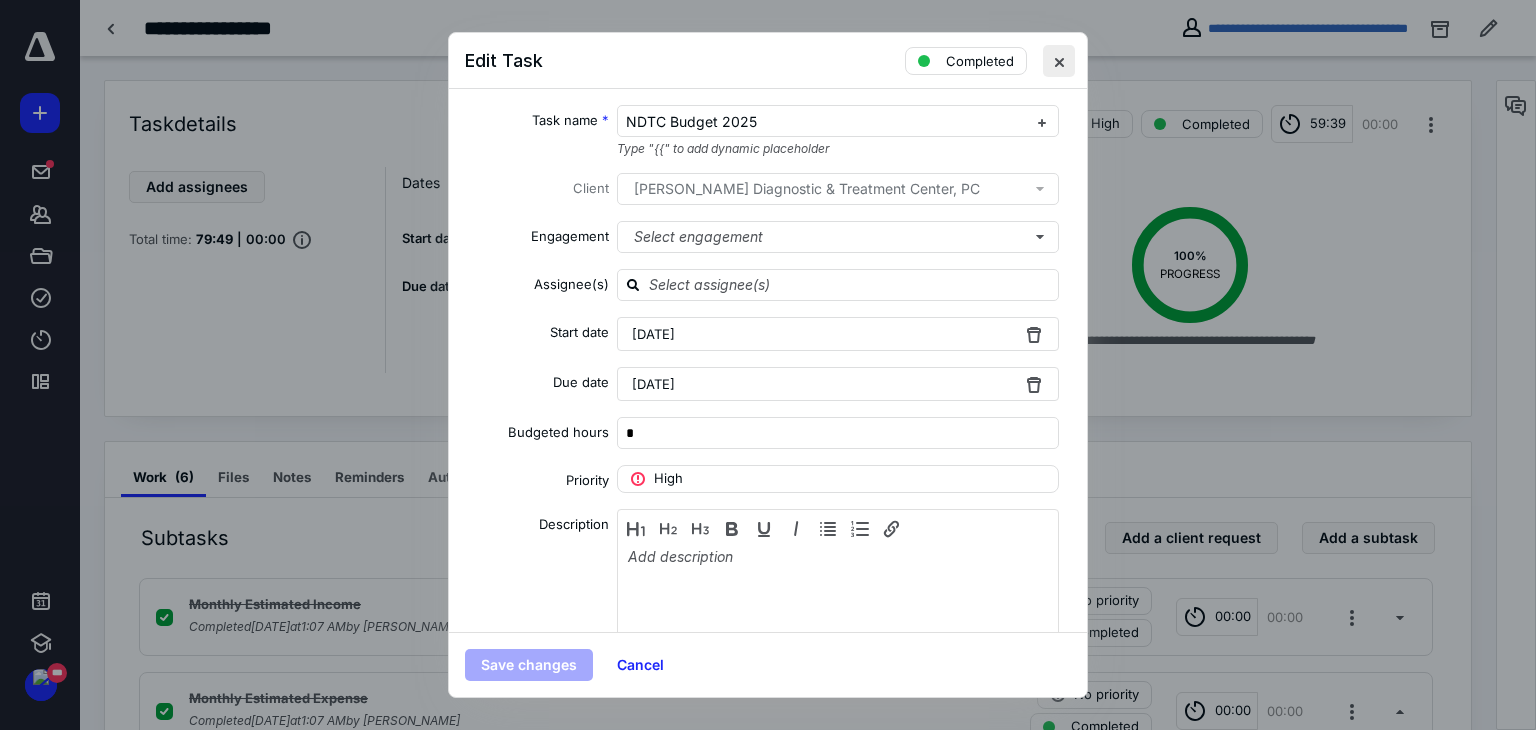 click at bounding box center [1059, 61] 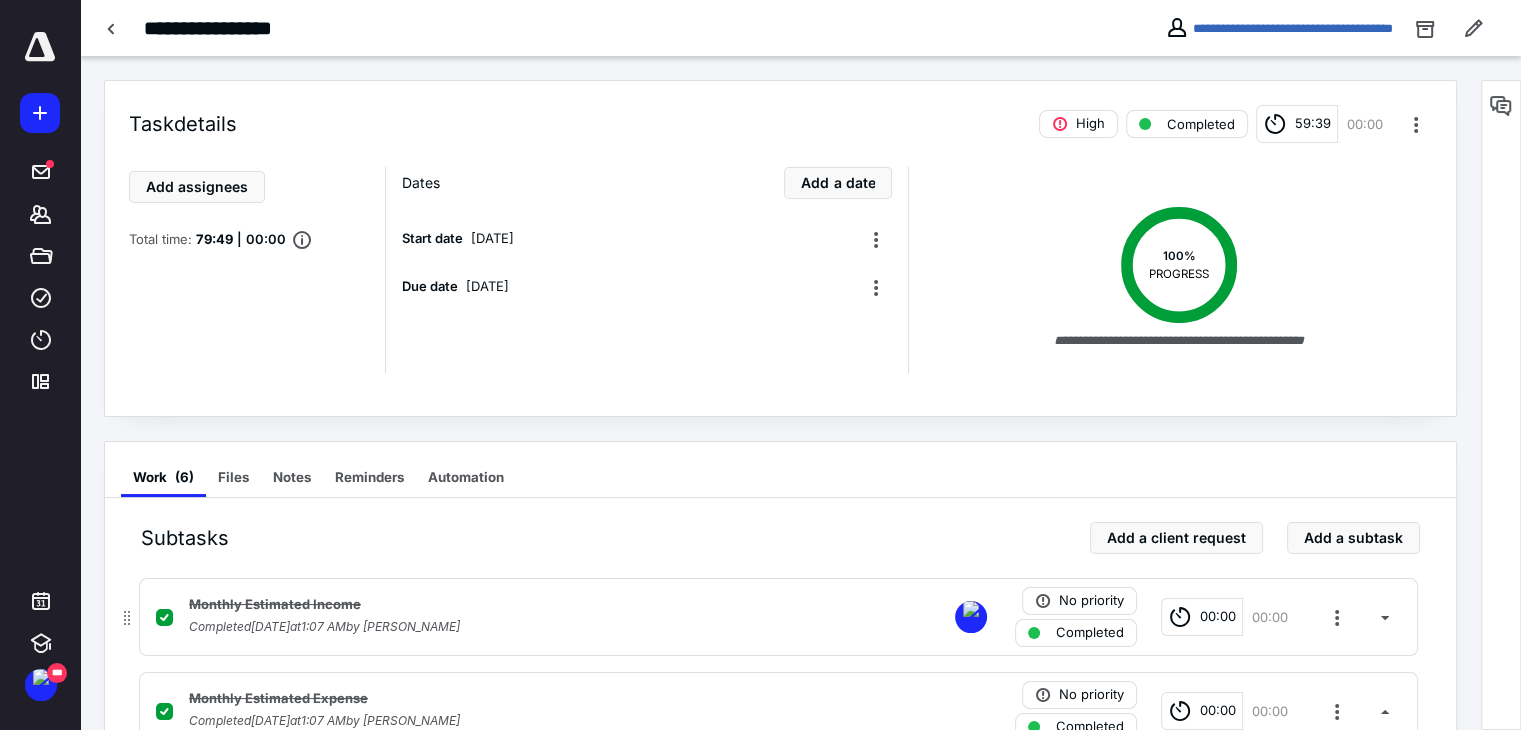 click on "Completed  [DATE]  1:07 AM  by [PERSON_NAME]" at bounding box center (516, 627) 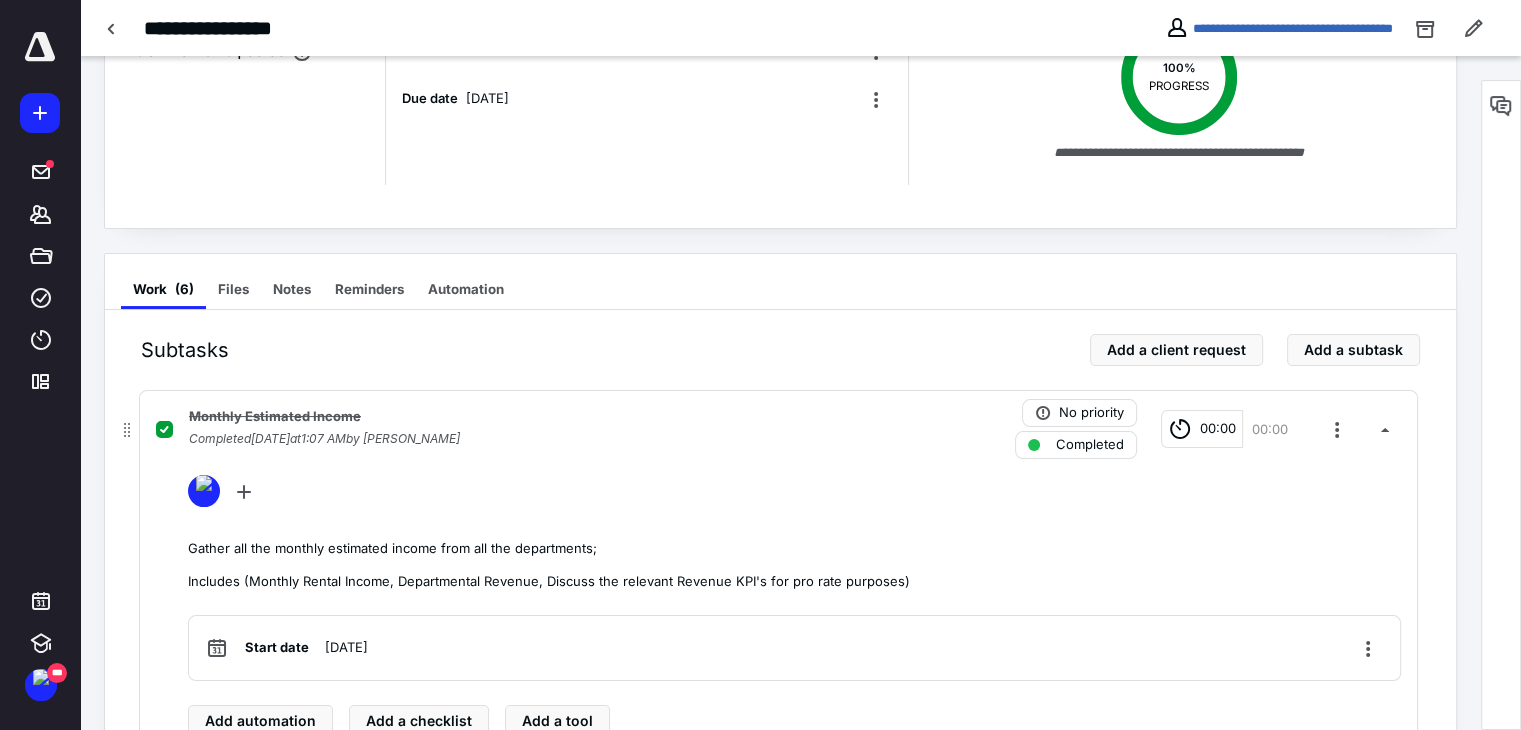 scroll, scrollTop: 200, scrollLeft: 0, axis: vertical 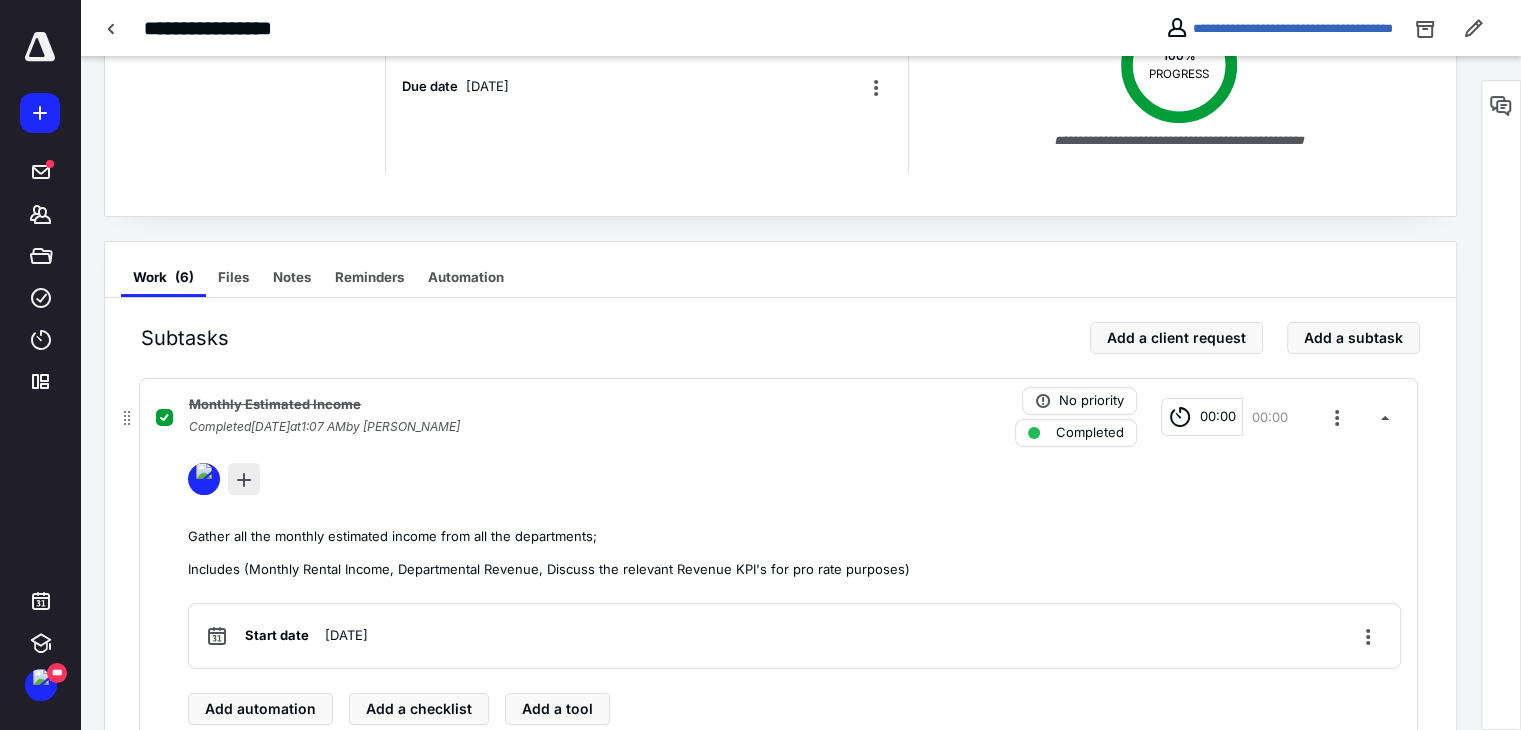 click at bounding box center (244, 479) 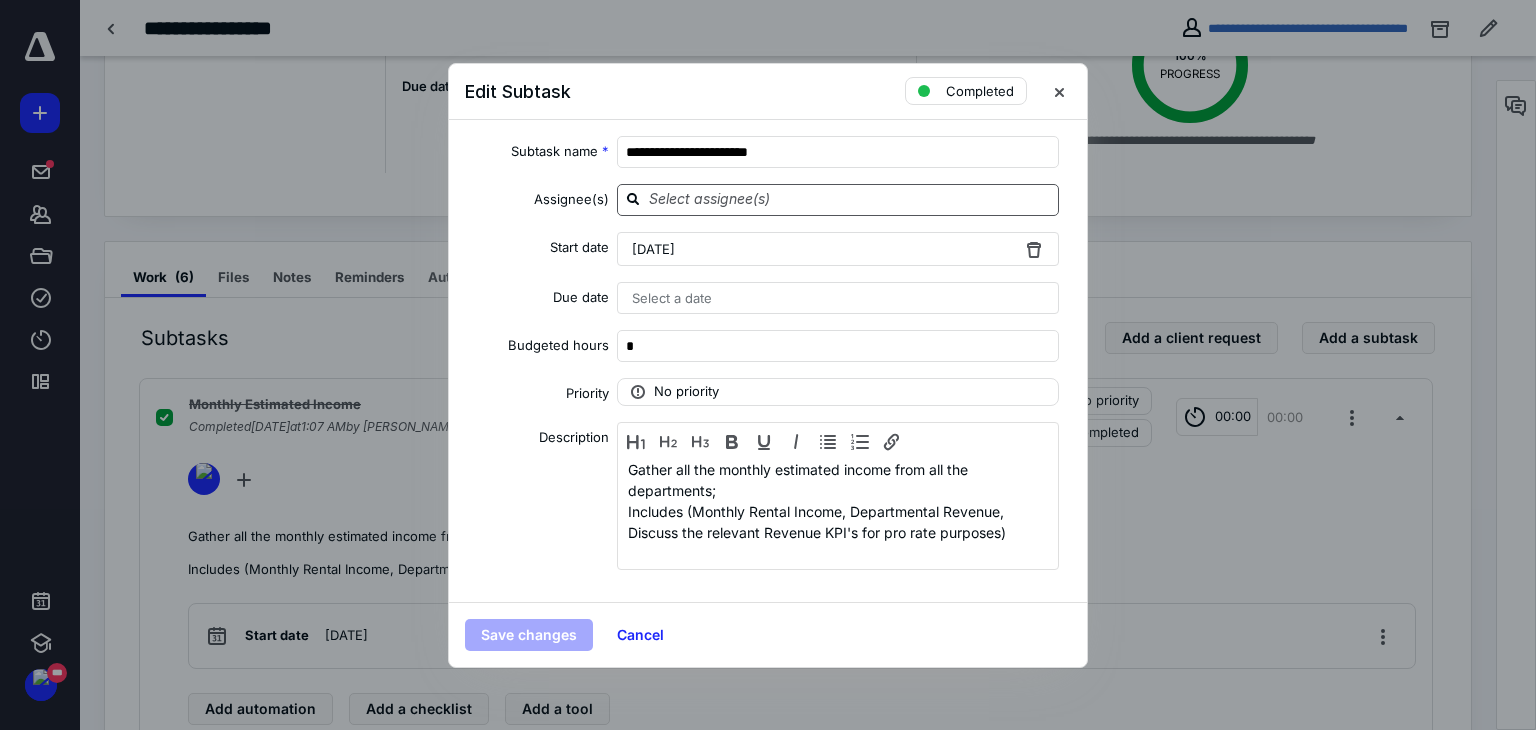click at bounding box center [850, 199] 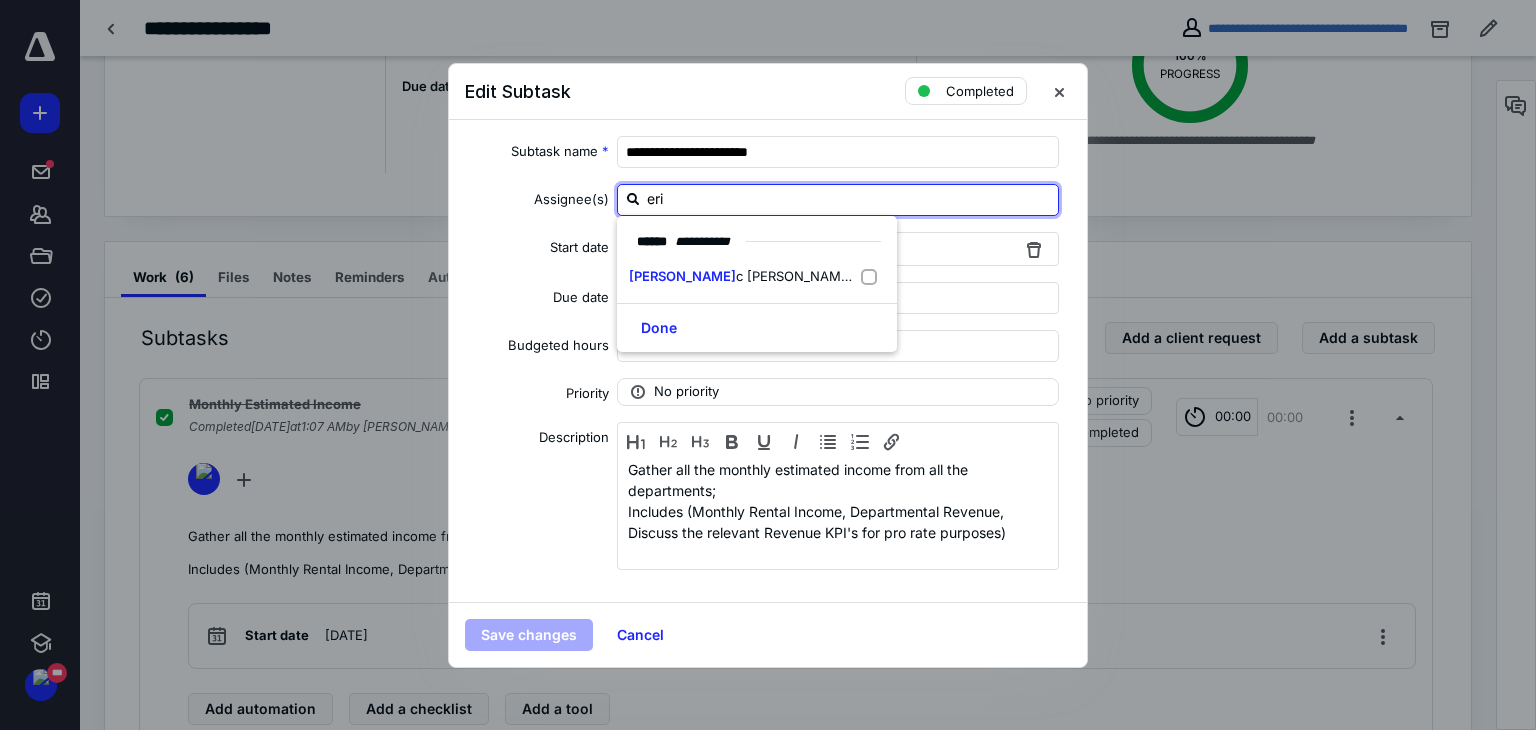 type on "[PERSON_NAME]" 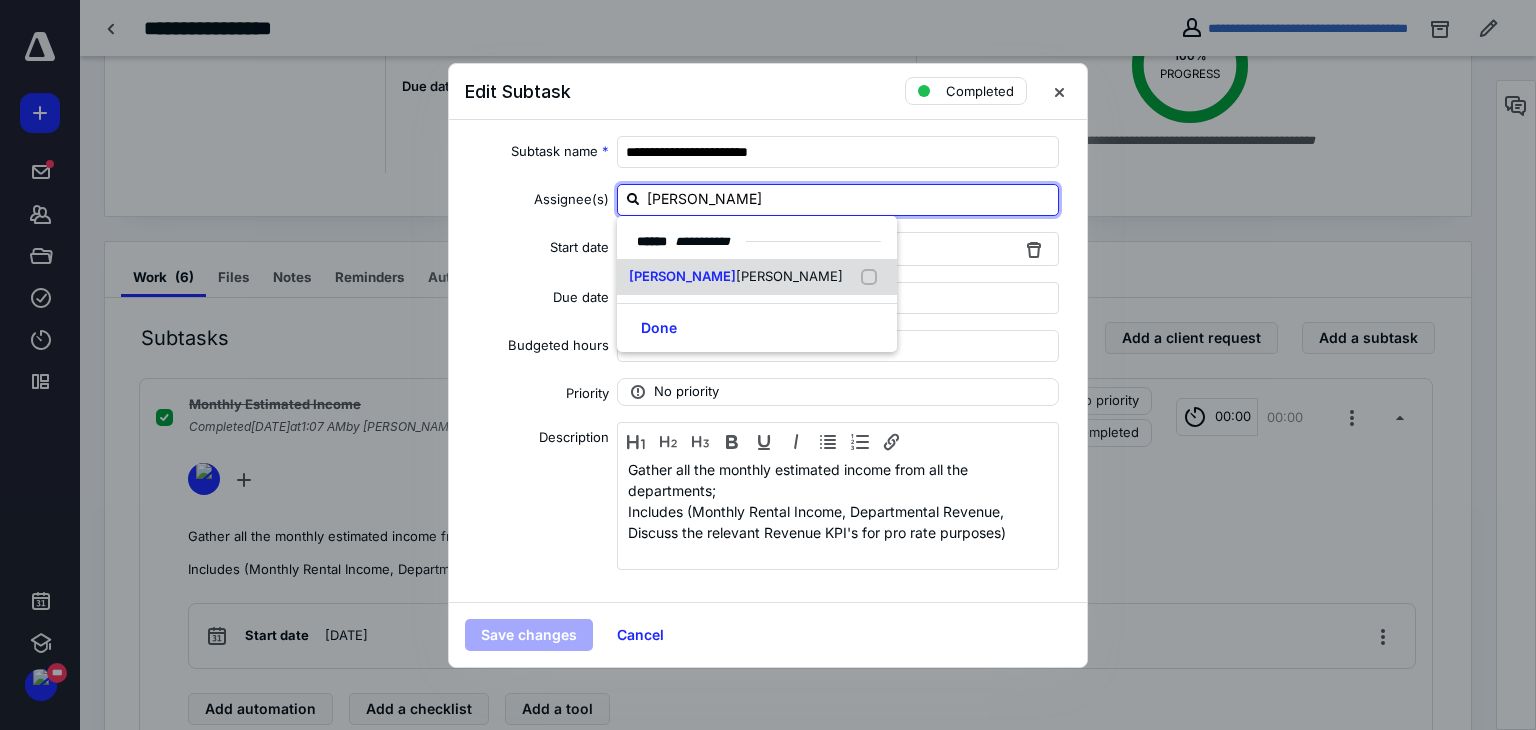 click on "[PERSON_NAME]" at bounding box center (757, 277) 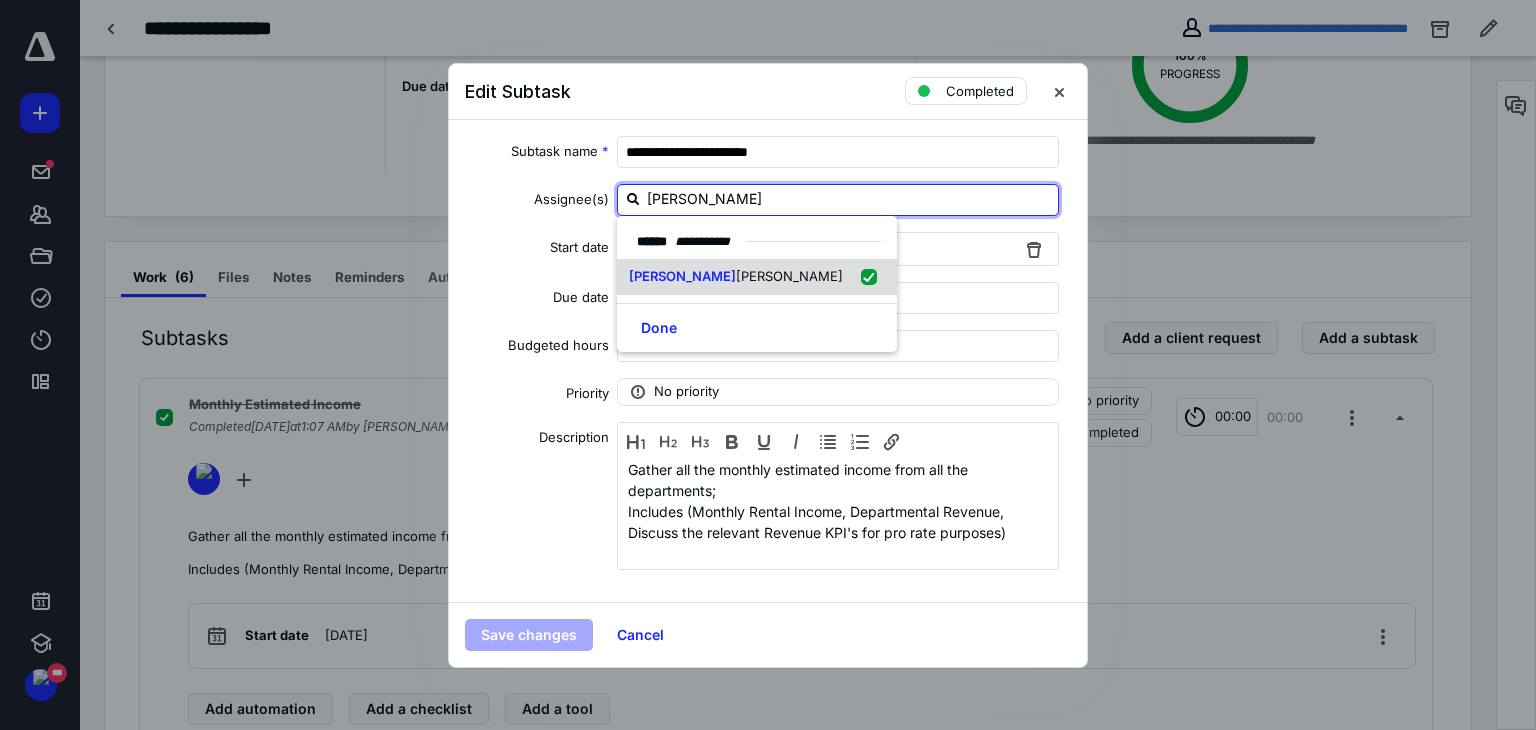 checkbox on "true" 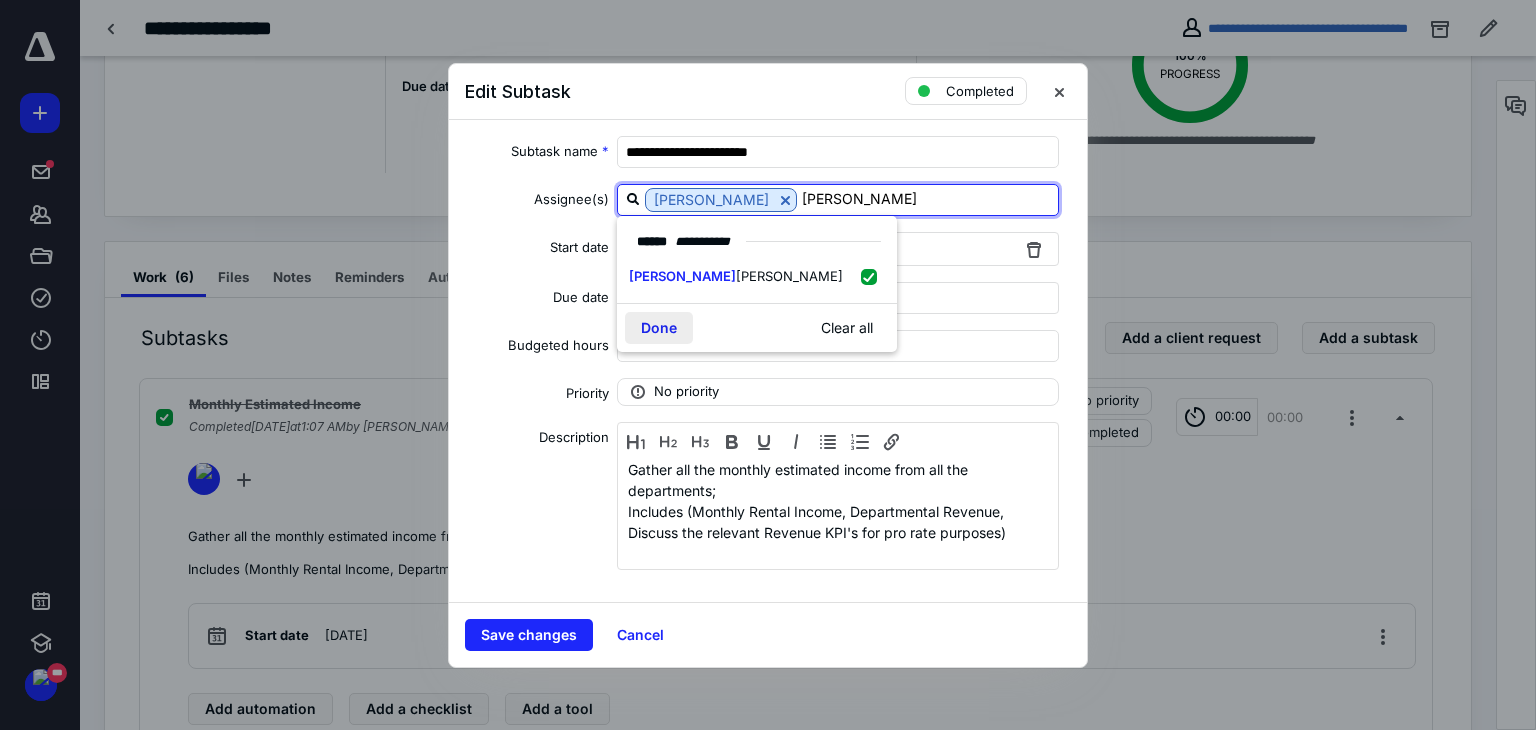 type on "[PERSON_NAME]" 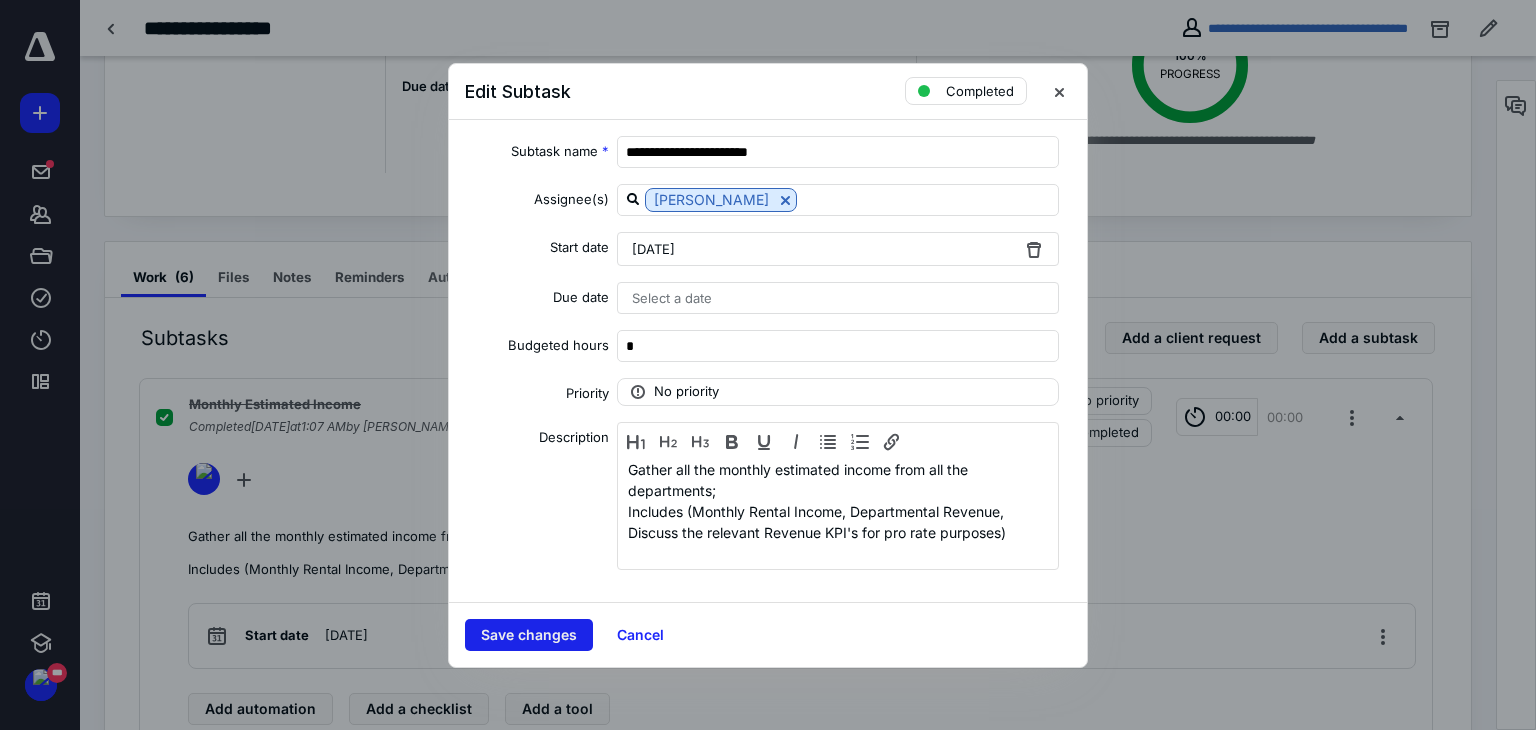 click on "Save changes" at bounding box center [529, 635] 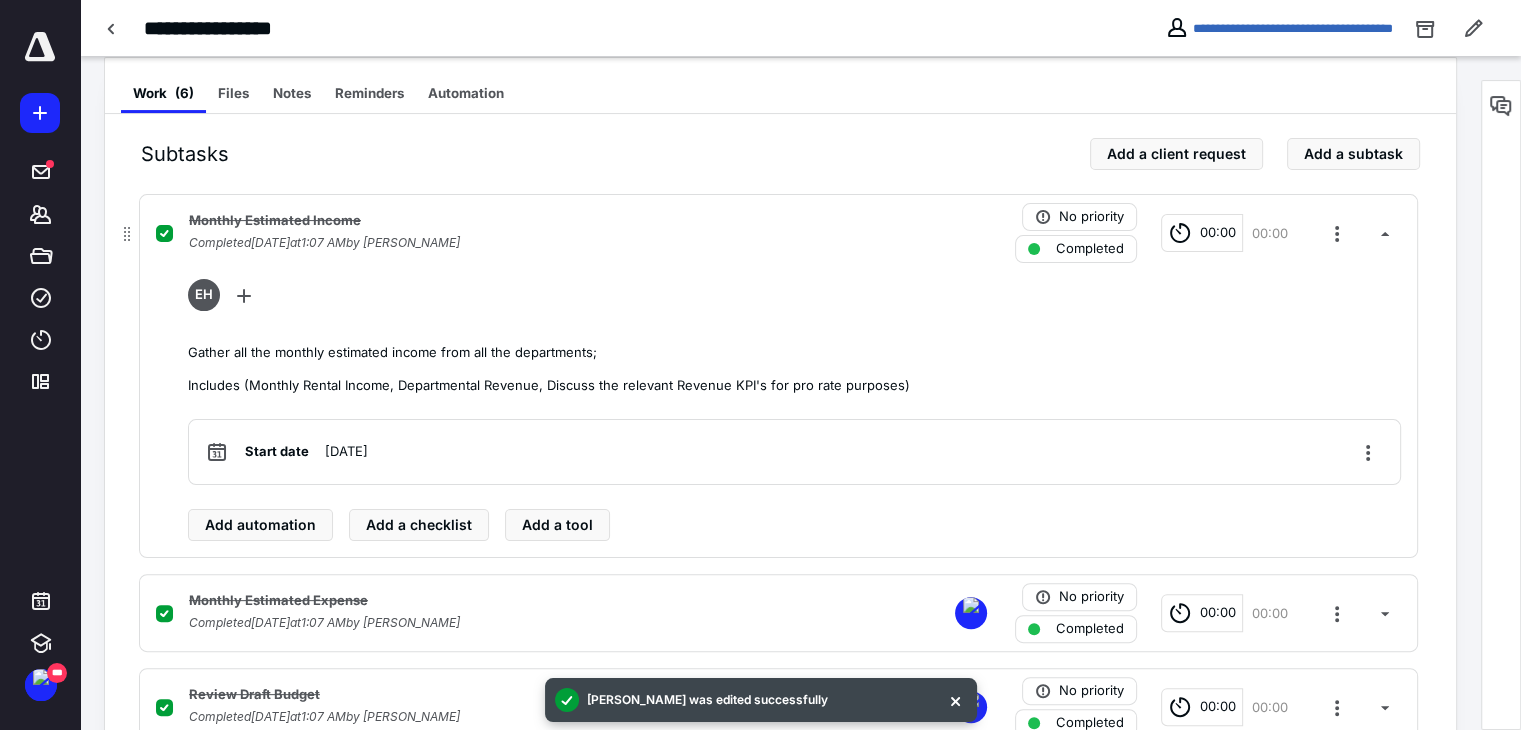 scroll, scrollTop: 500, scrollLeft: 0, axis: vertical 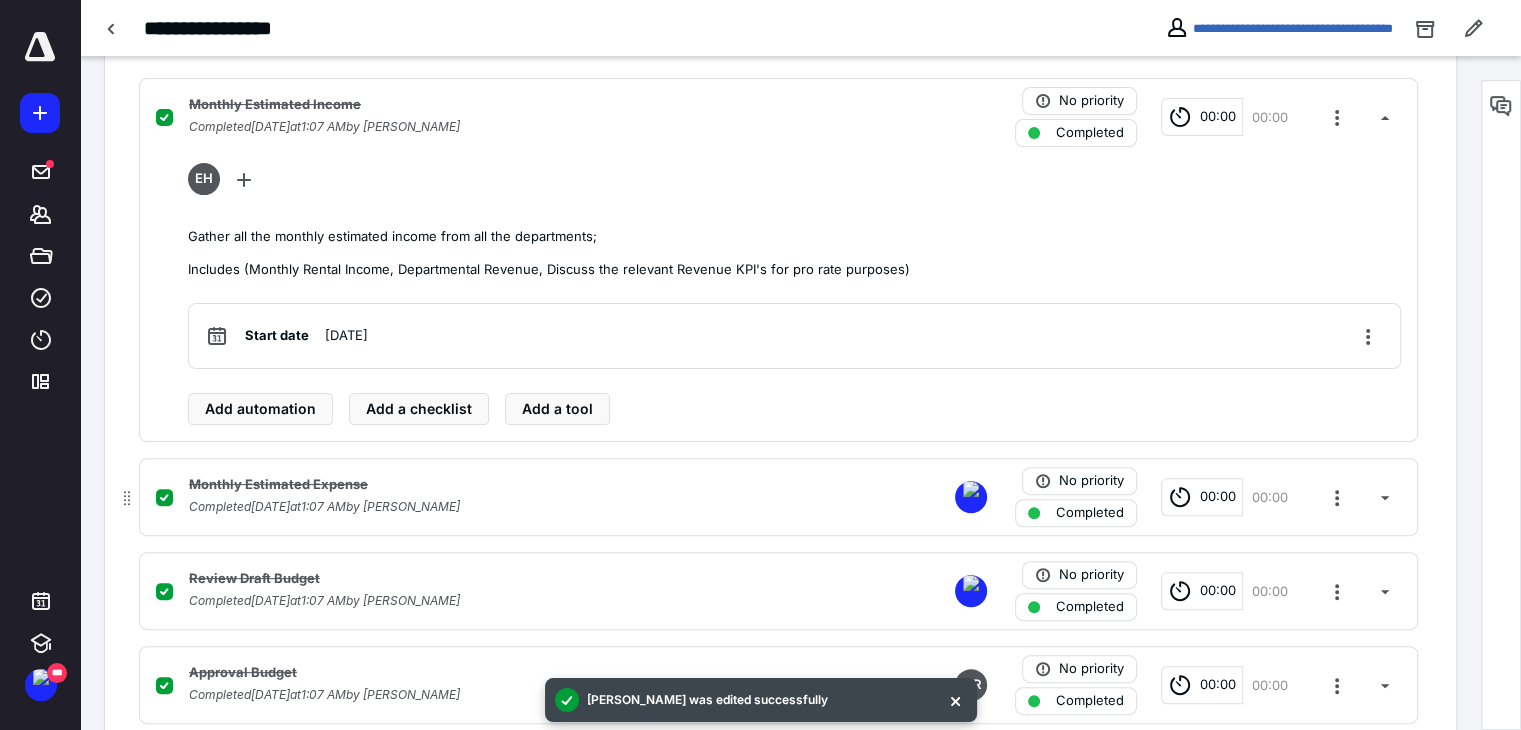click on "Monthly Estimated Expense Completed  [DATE]  1:07 AM  by [PERSON_NAME] No priority Completed 00:00 00:00" at bounding box center [778, 497] 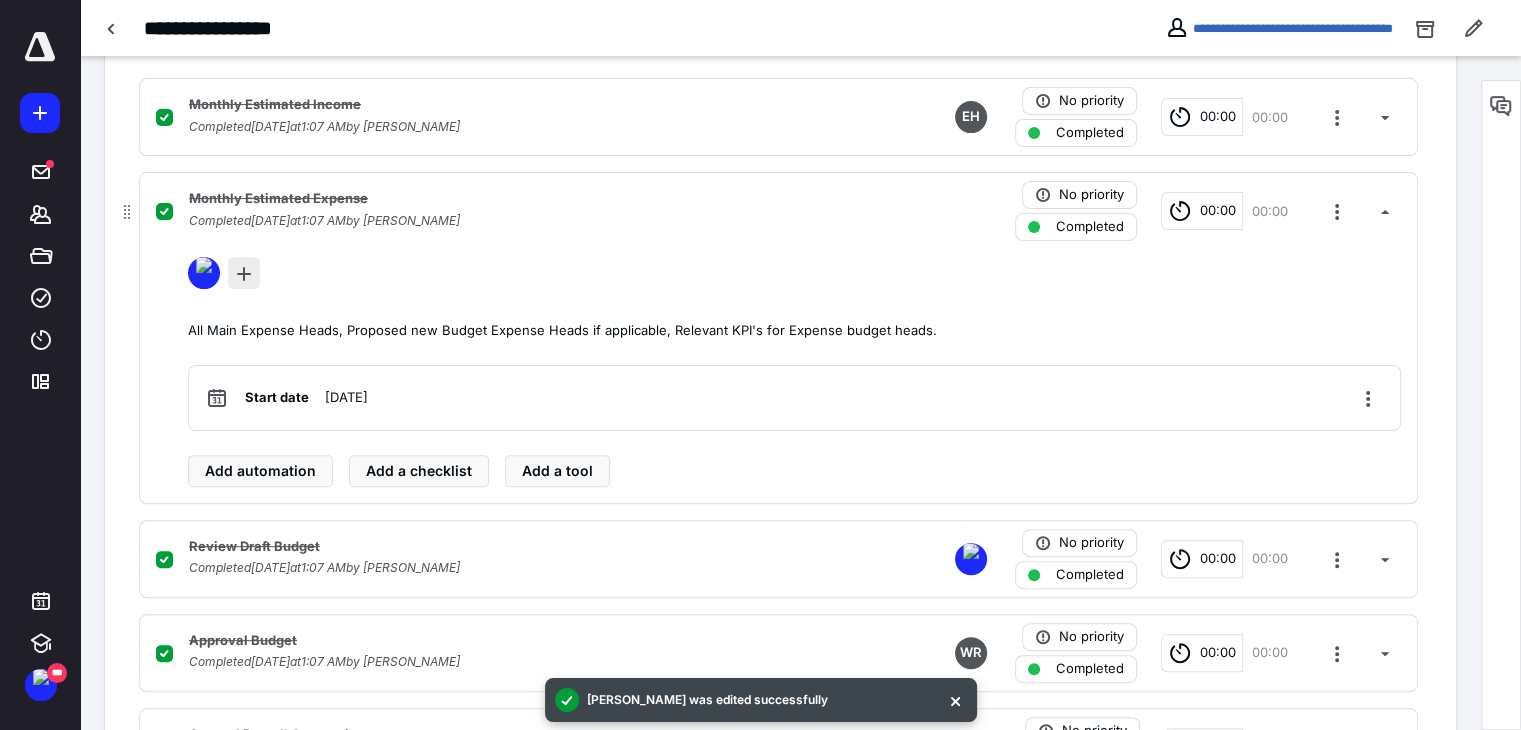 click at bounding box center (244, 273) 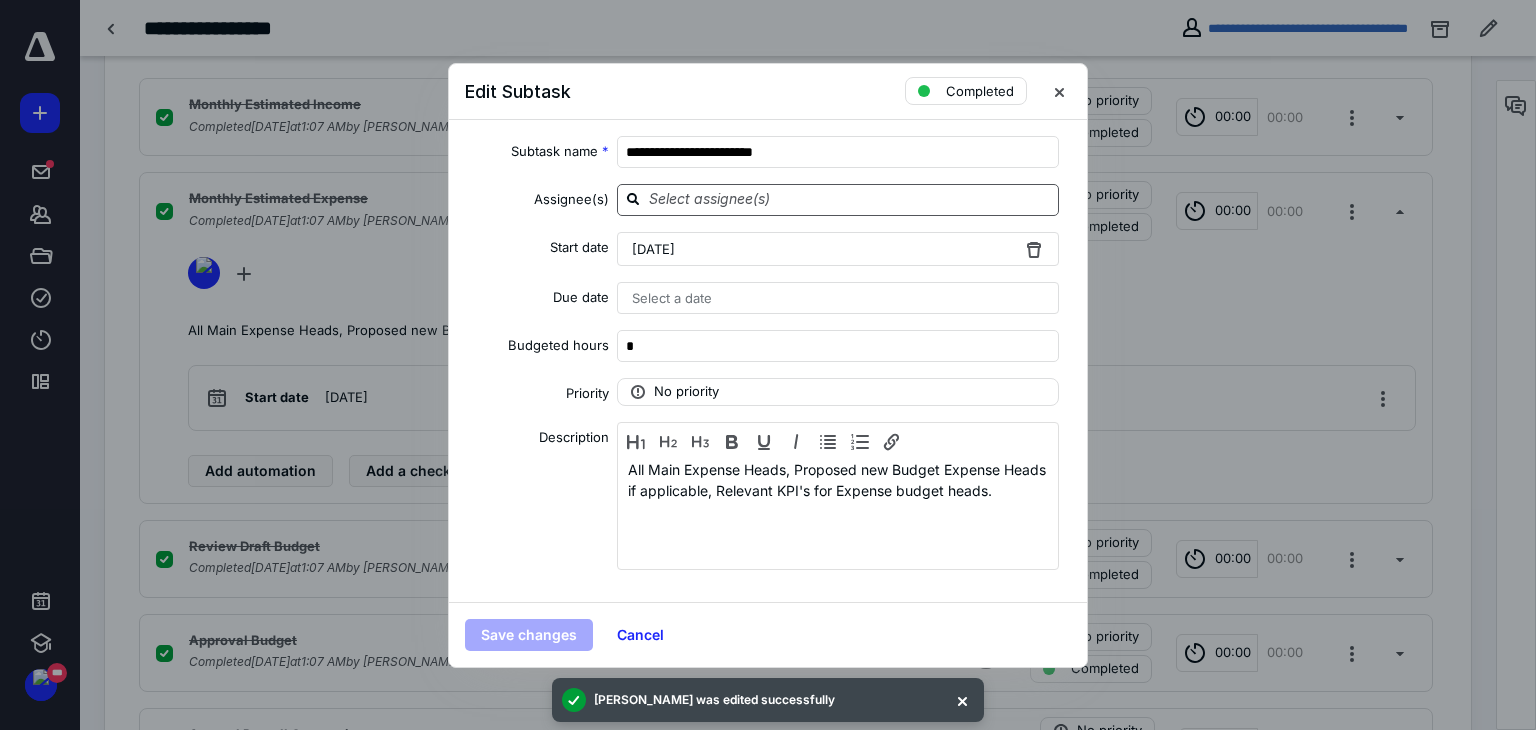 click at bounding box center (850, 199) 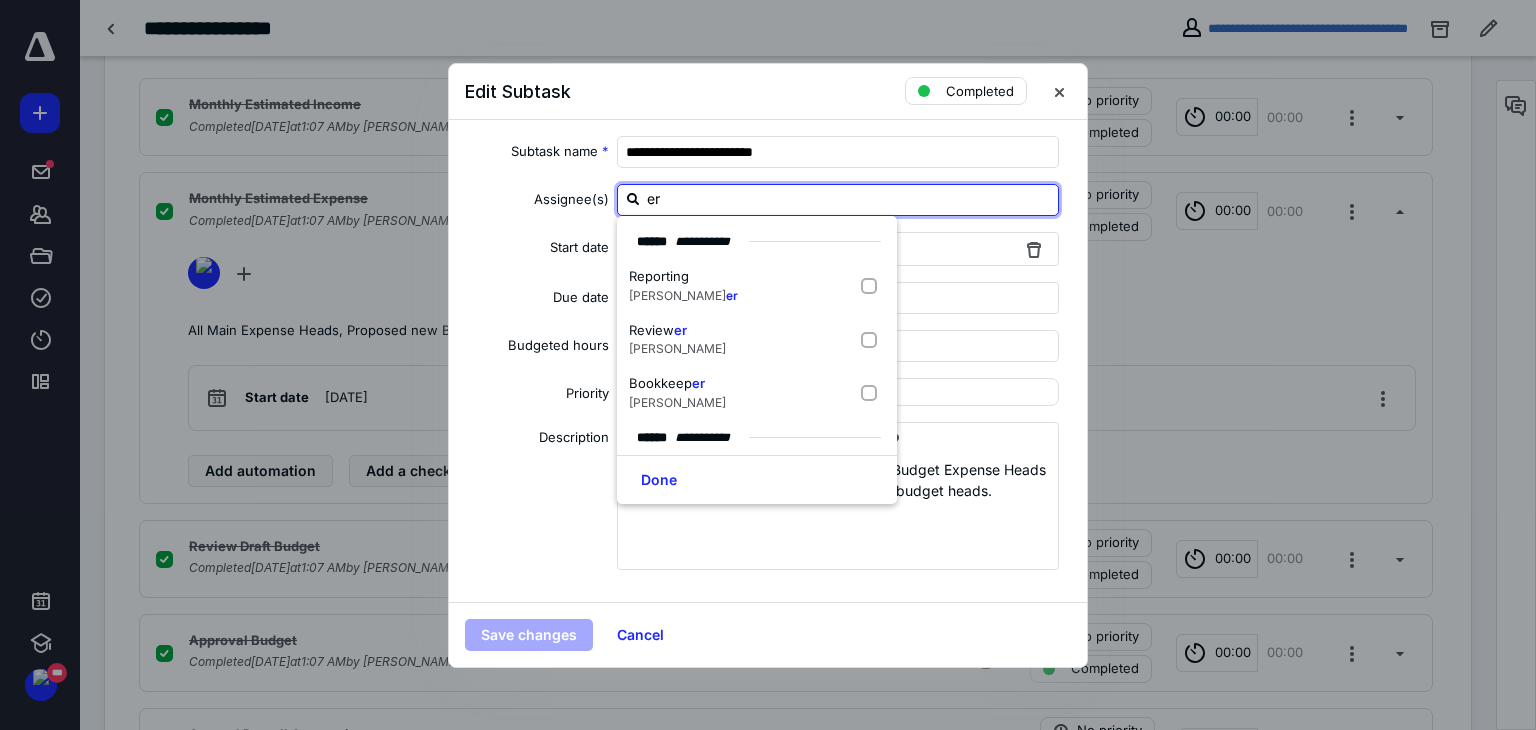 type on "eri" 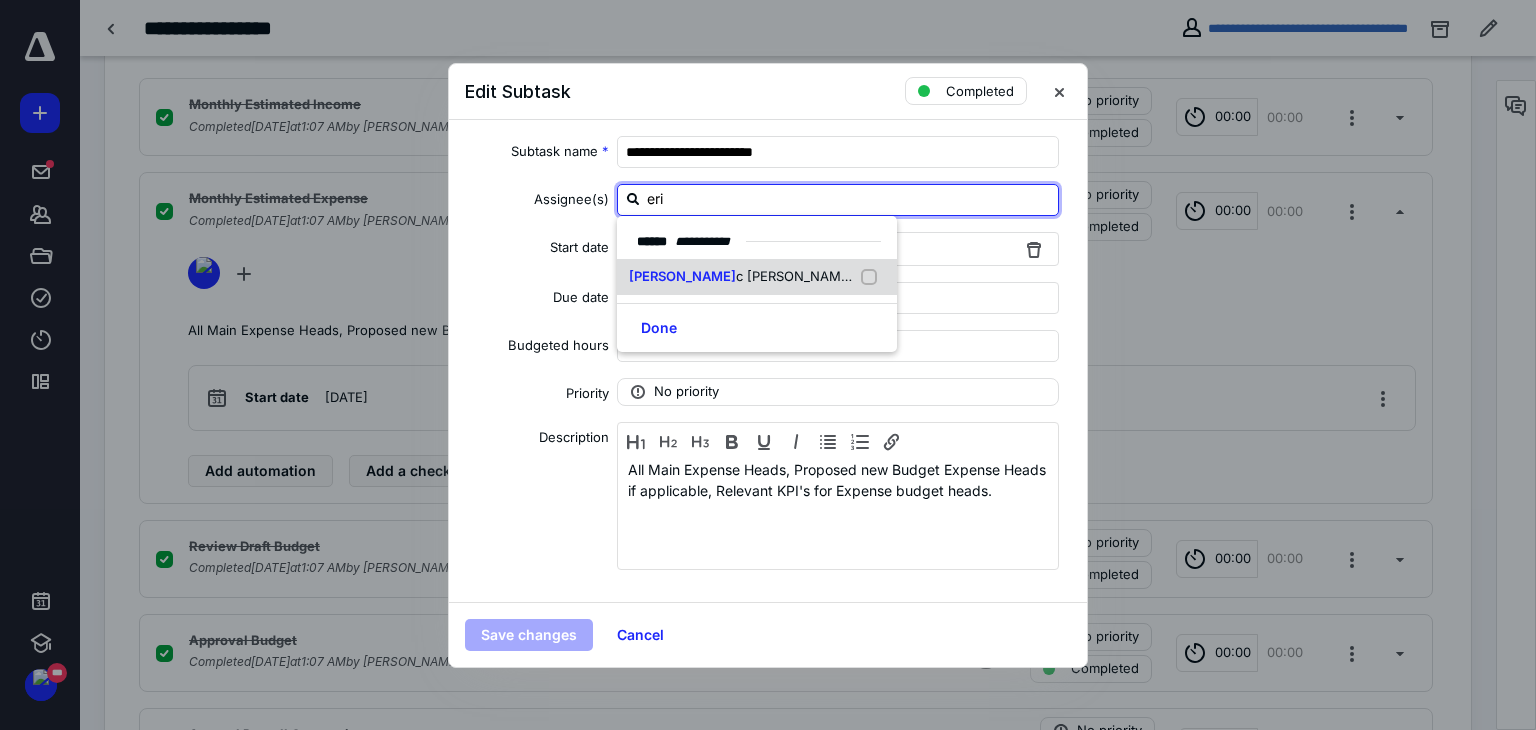 click on "[PERSON_NAME]" at bounding box center (757, 277) 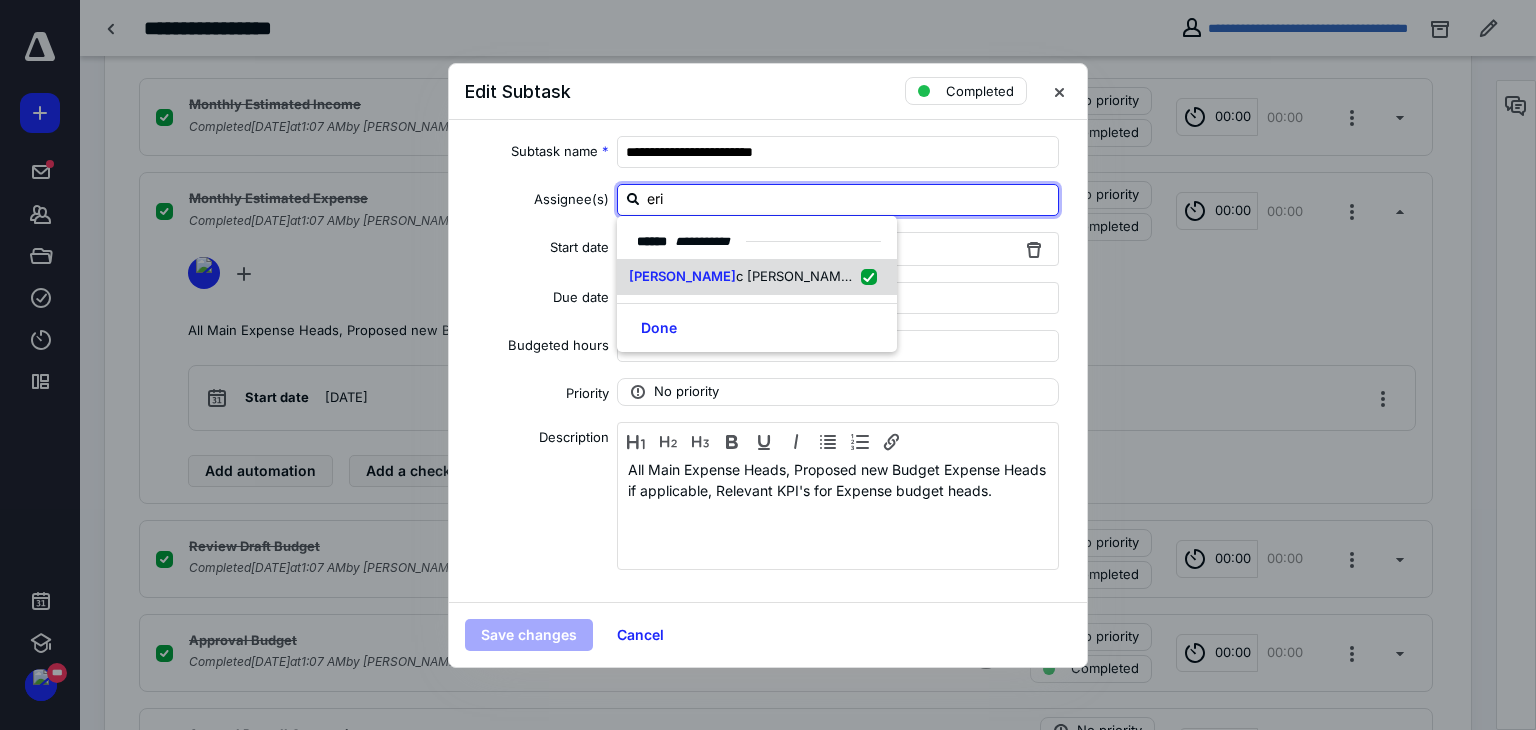 checkbox on "true" 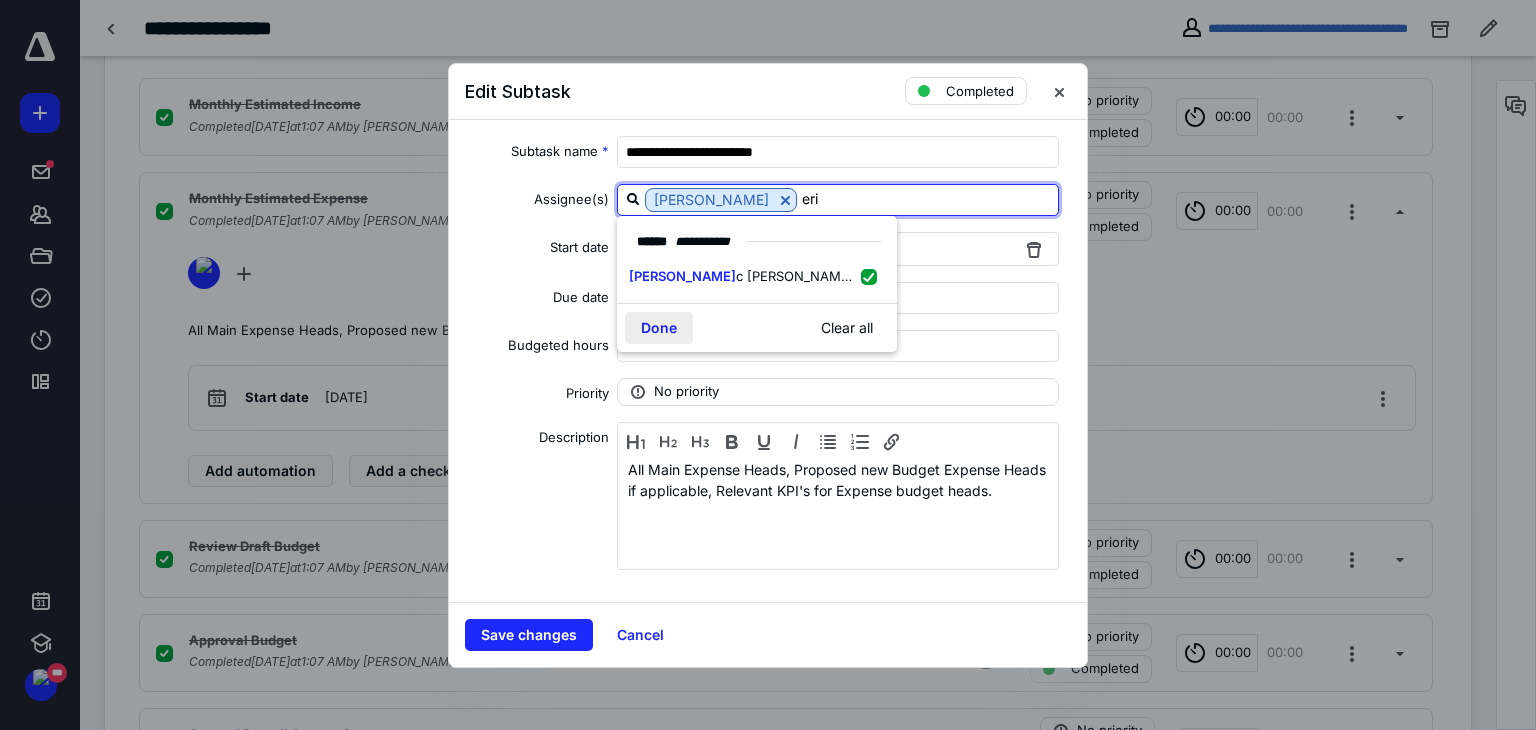 type on "eri" 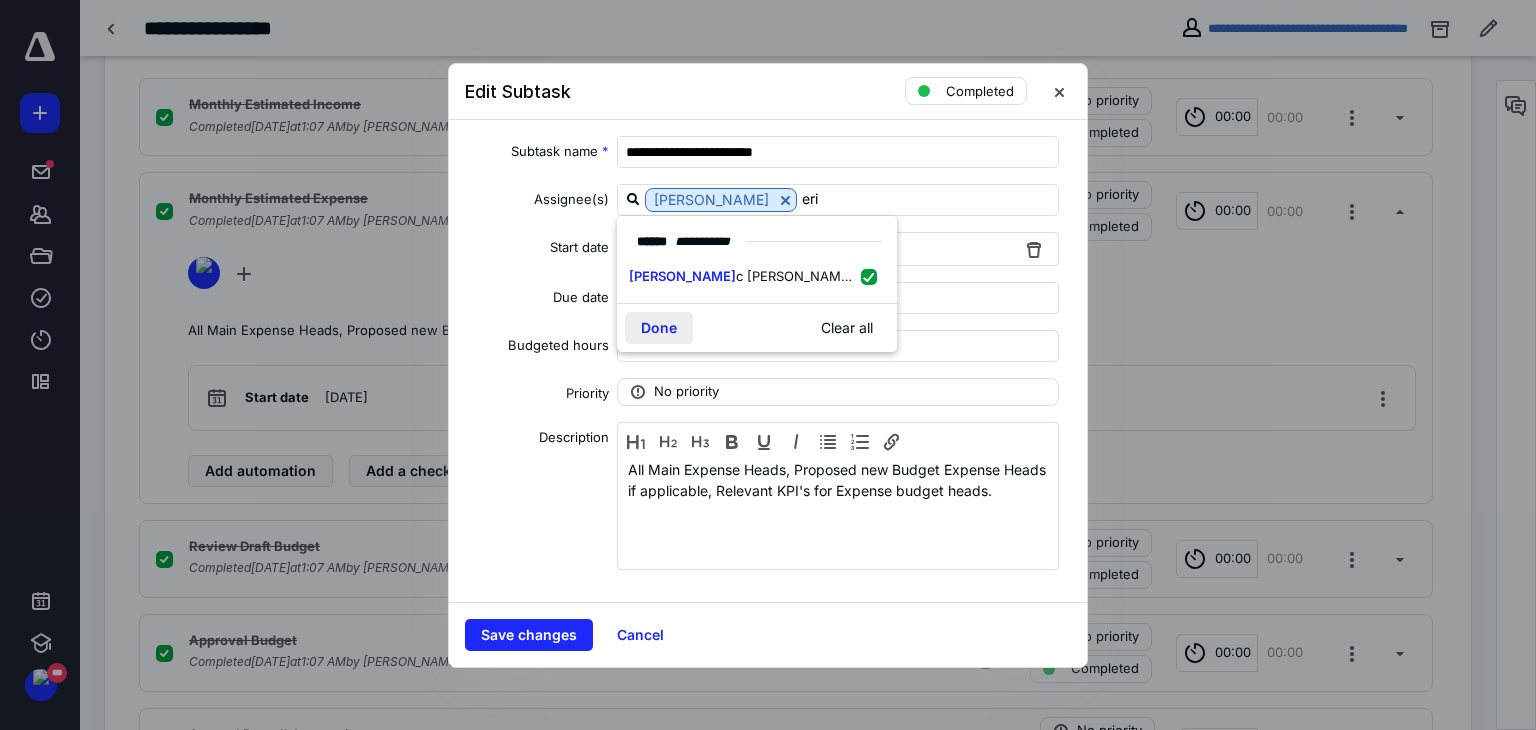 click on "Done" at bounding box center (659, 328) 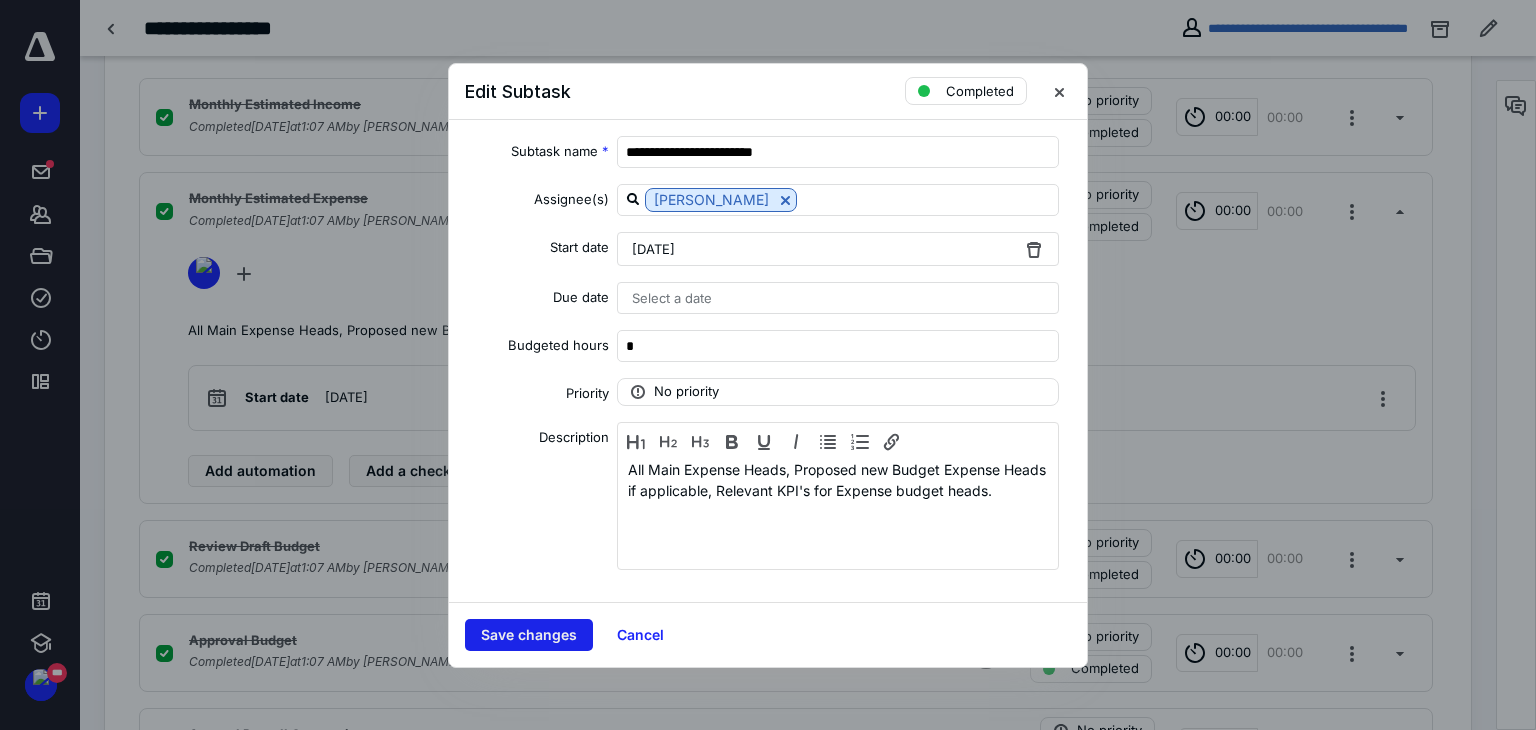 click on "Save changes" at bounding box center [529, 635] 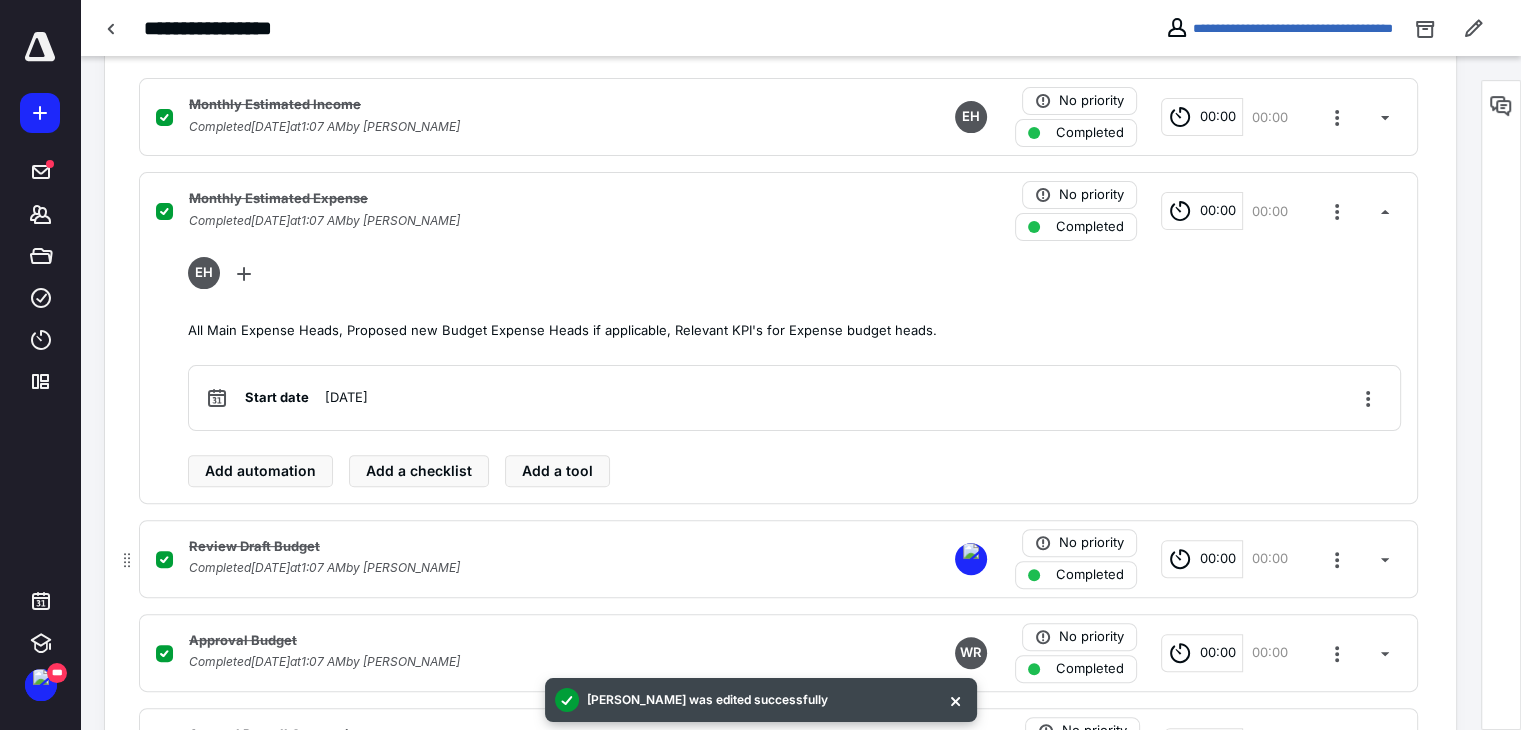 click at bounding box center [971, 551] 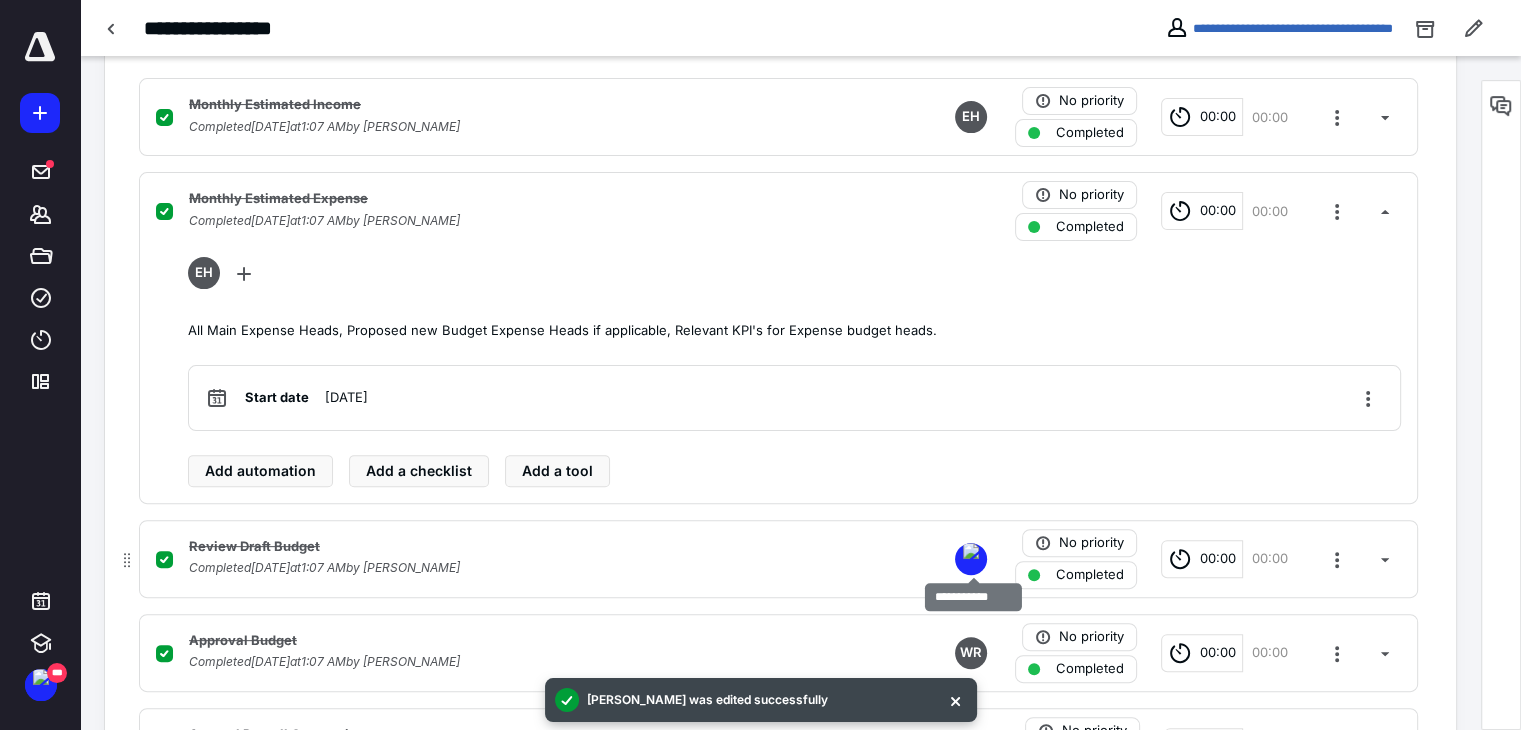 click at bounding box center [971, 551] 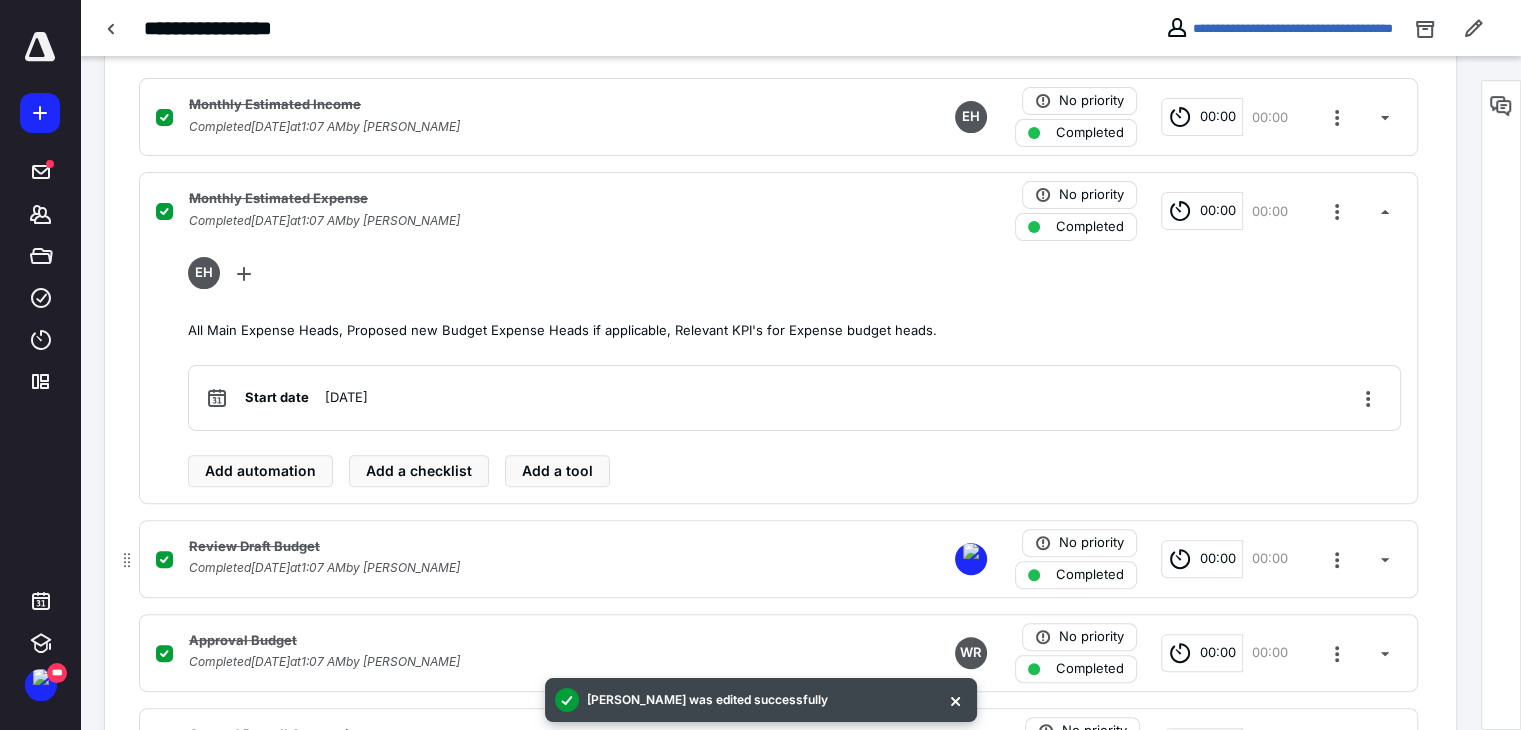 click on "Completed  [DATE]  1:07 AM  by [PERSON_NAME]" at bounding box center [324, 568] 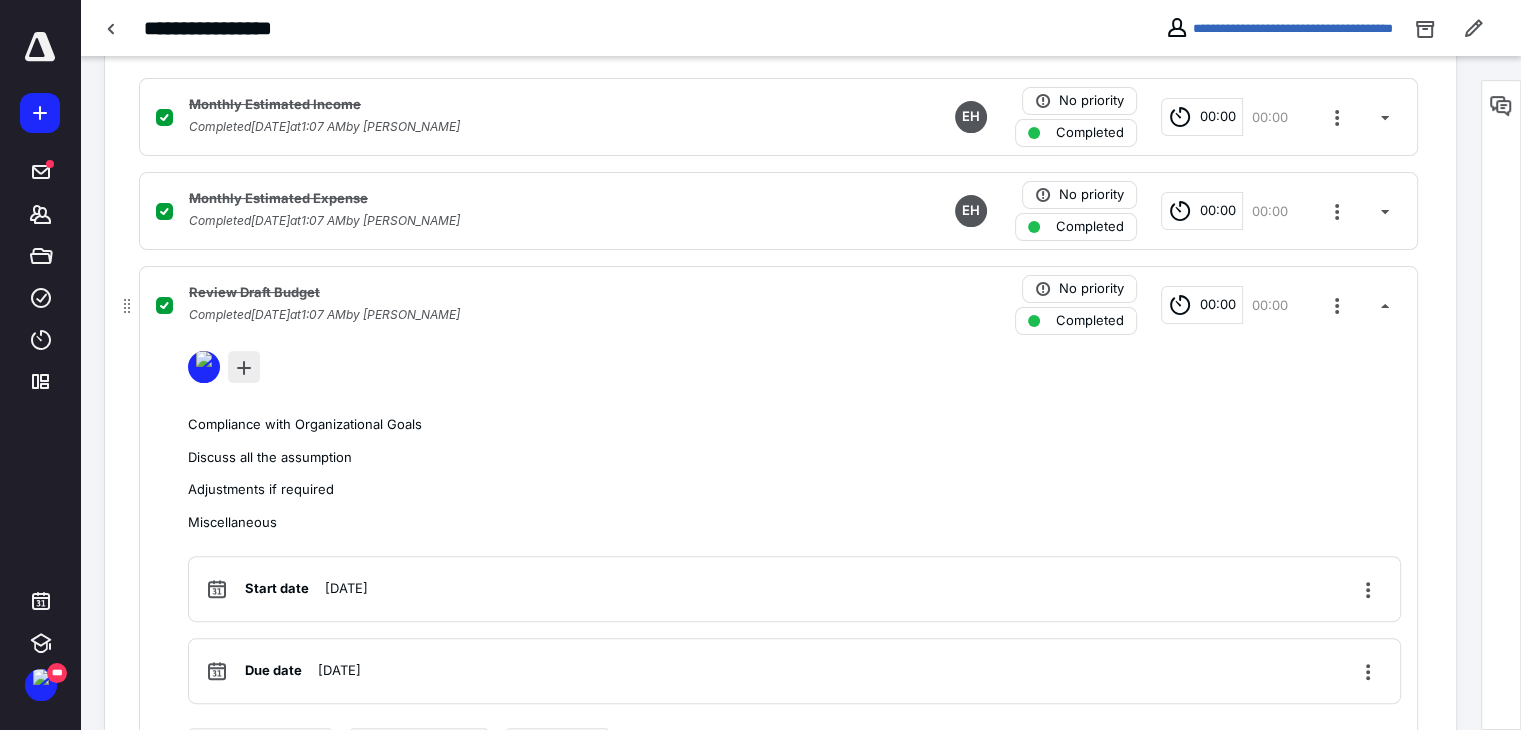 click at bounding box center (244, 367) 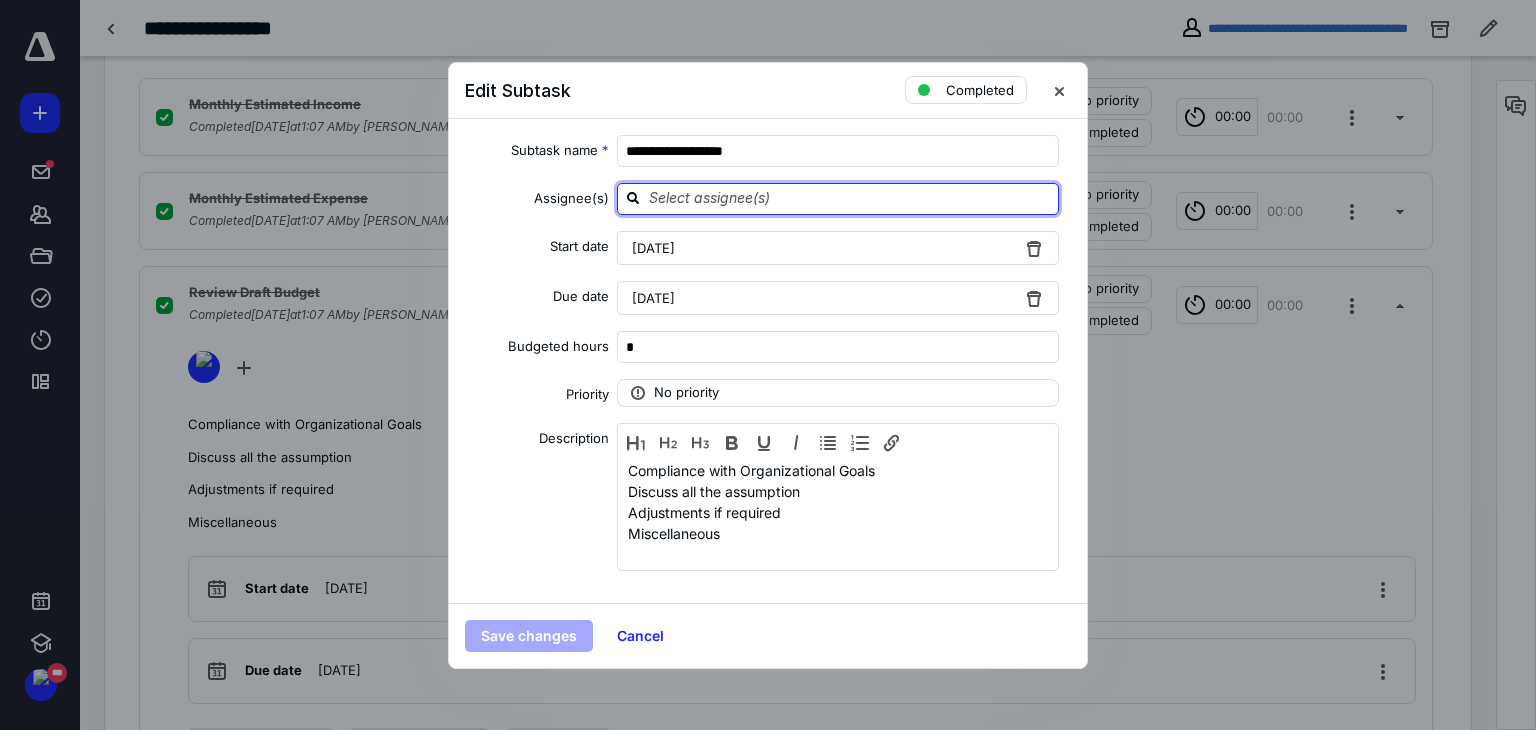 click at bounding box center [850, 198] 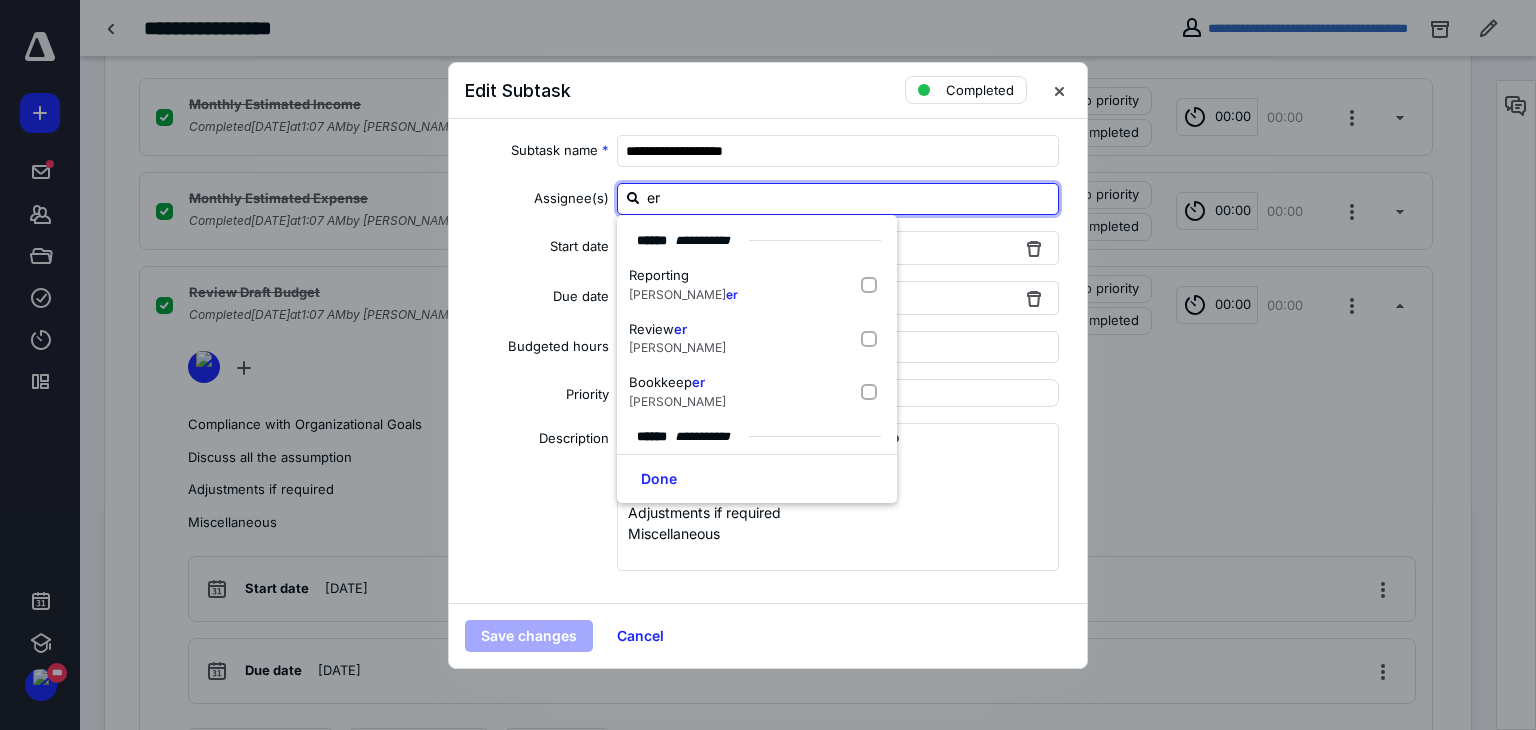 type on "eri" 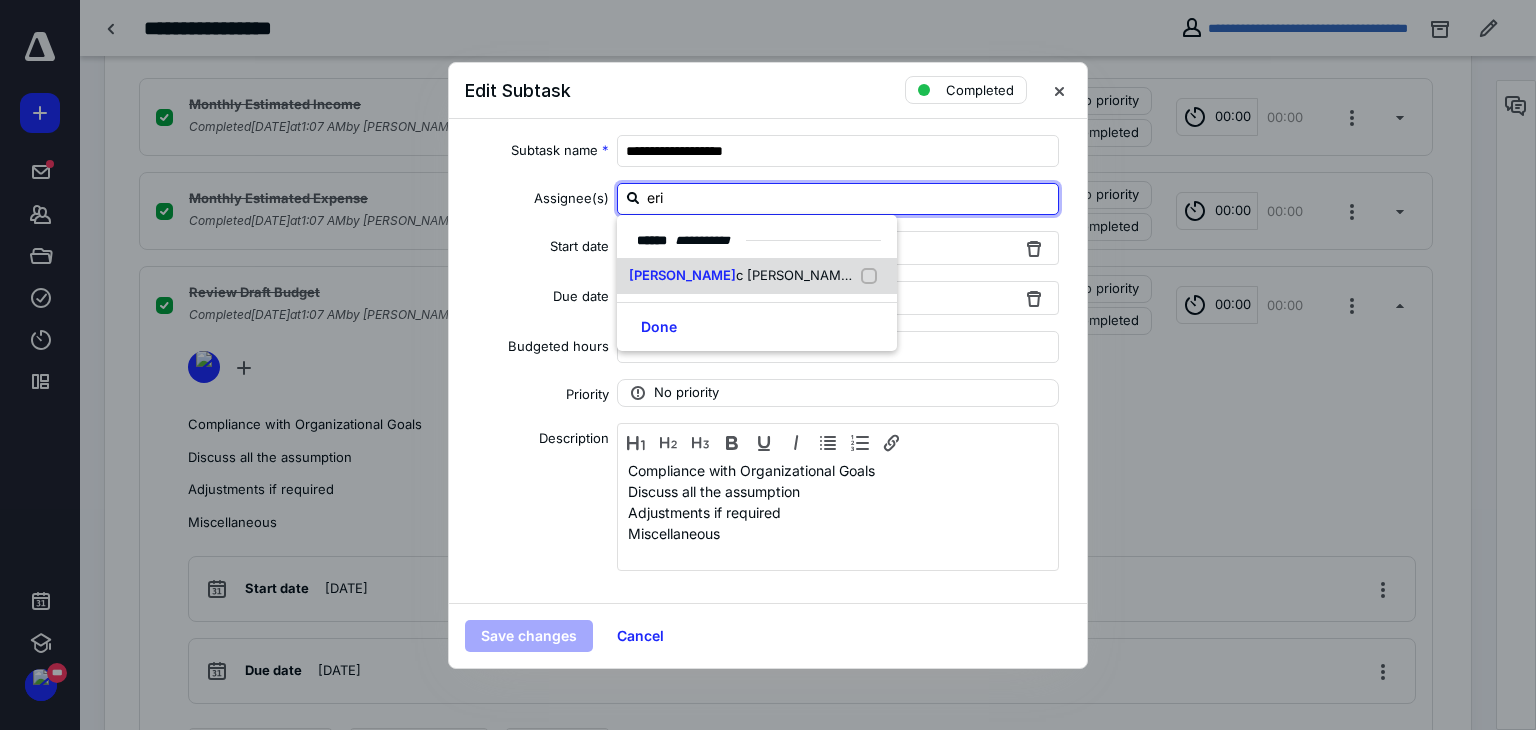 click on "c [PERSON_NAME]" at bounding box center [795, 275] 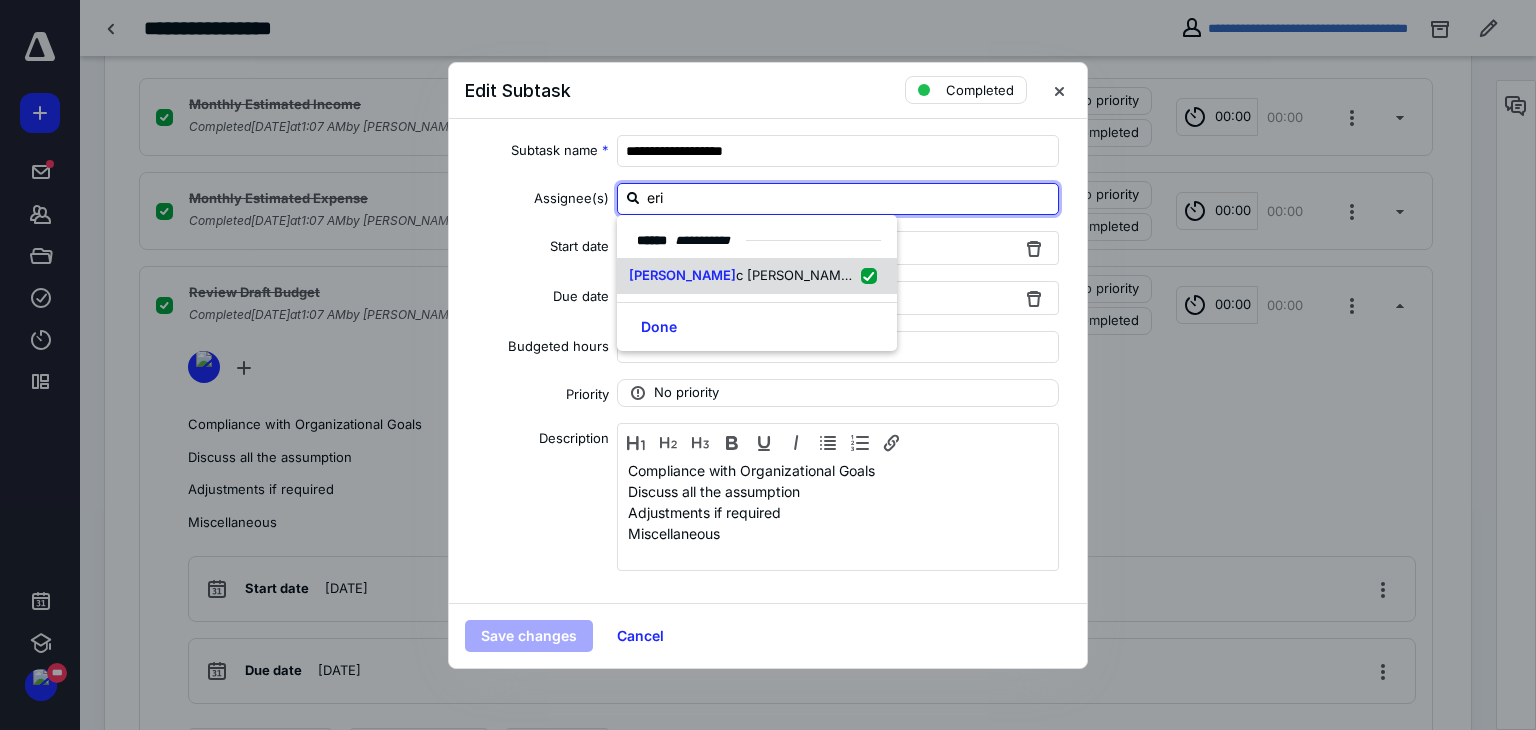 checkbox on "true" 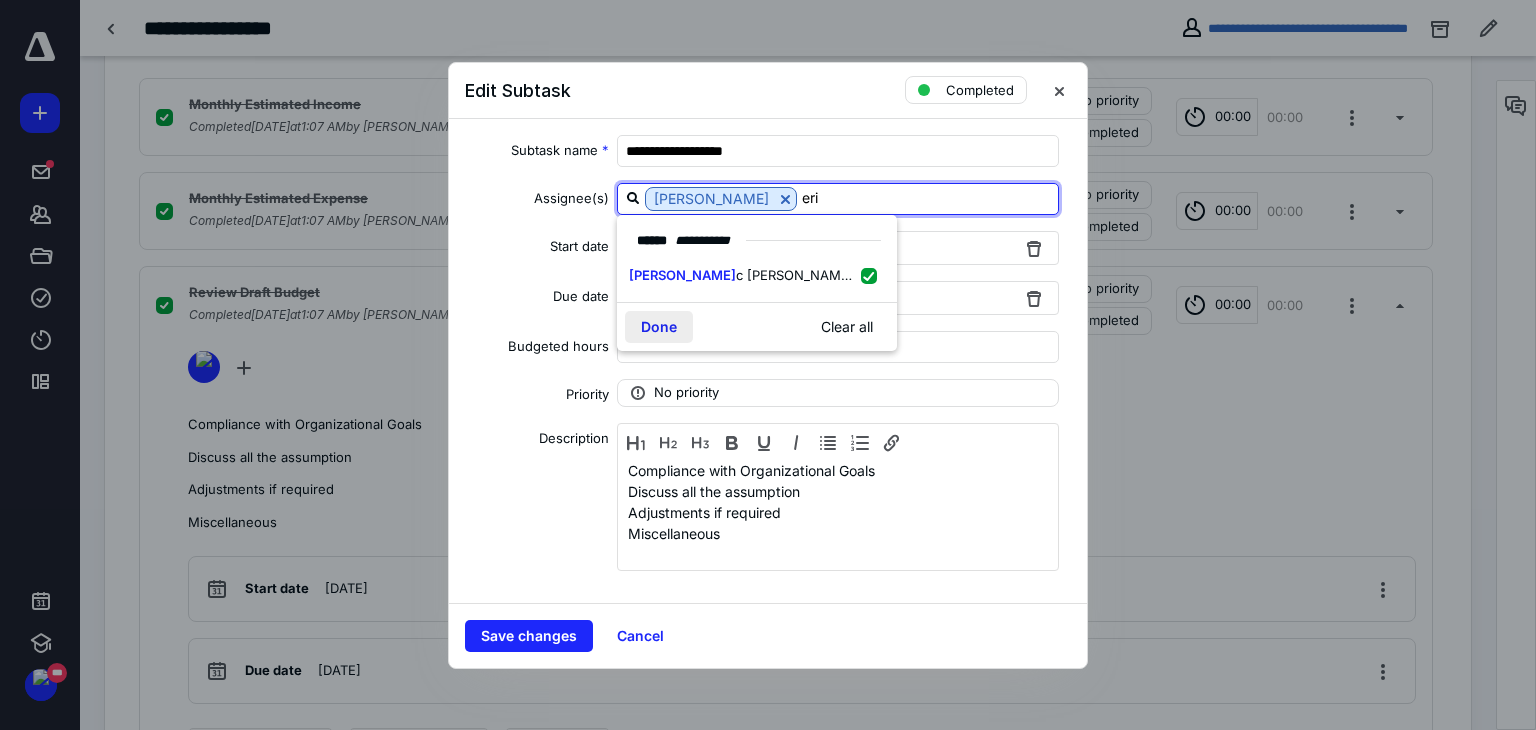 type on "eri" 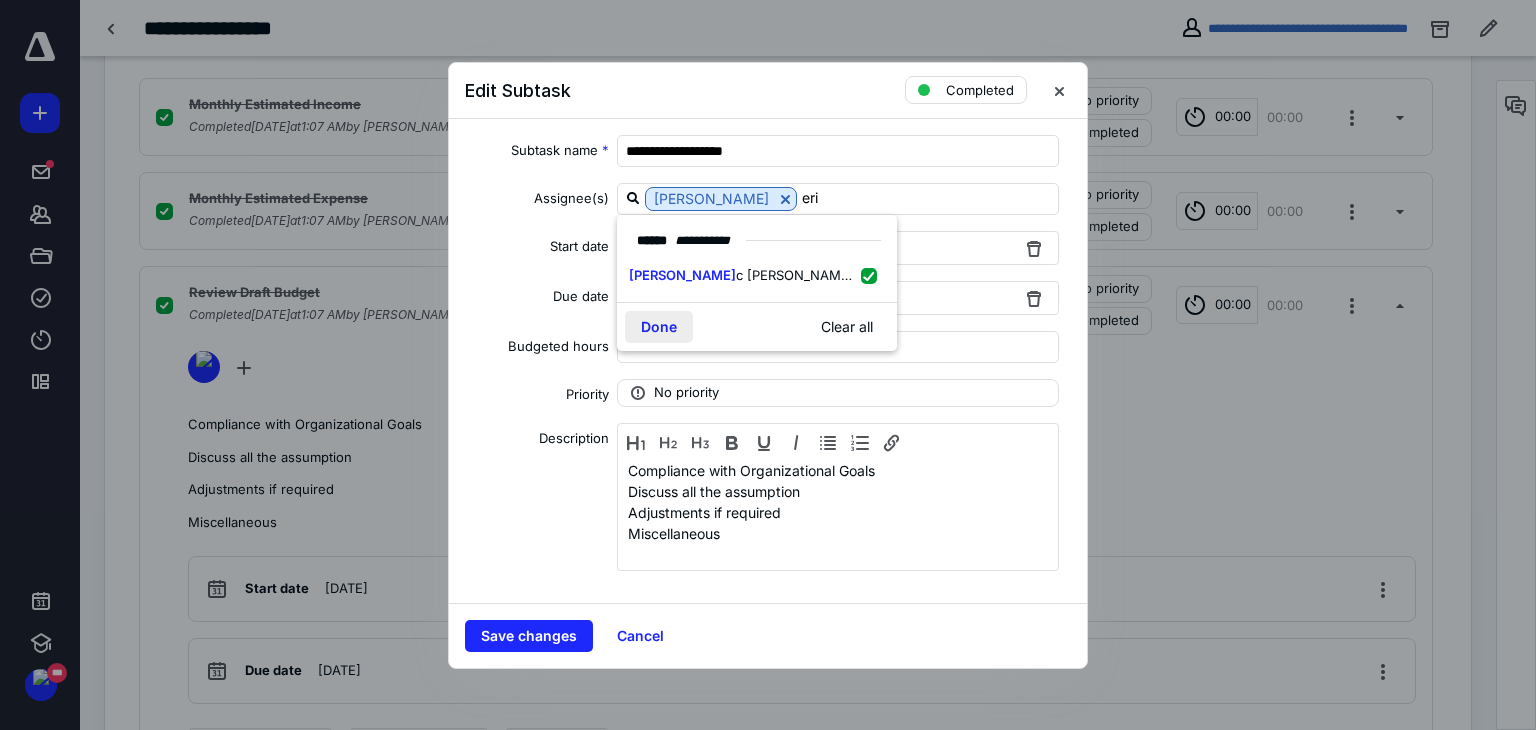 click on "Done" at bounding box center [659, 327] 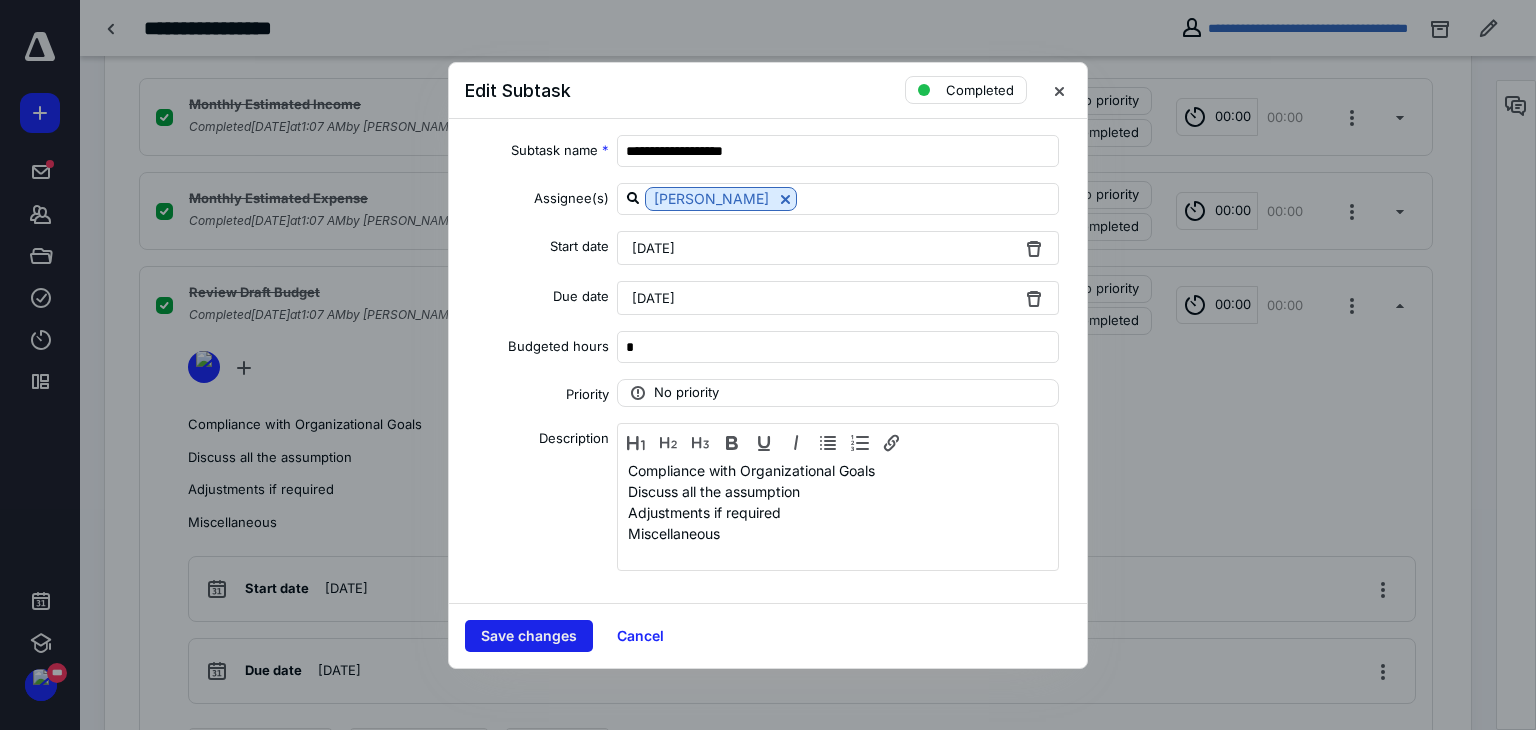 click on "Save changes" at bounding box center (529, 636) 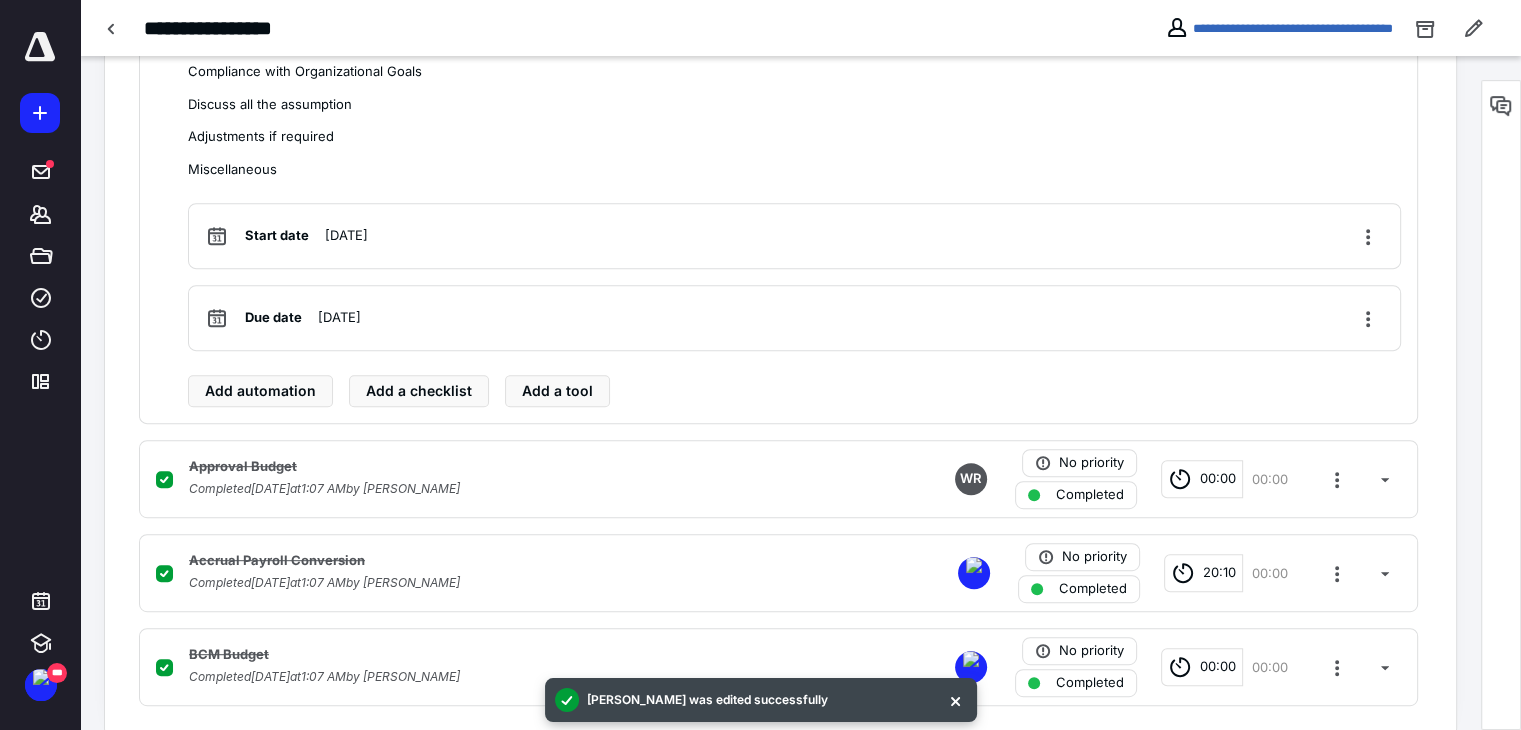 scroll, scrollTop: 876, scrollLeft: 0, axis: vertical 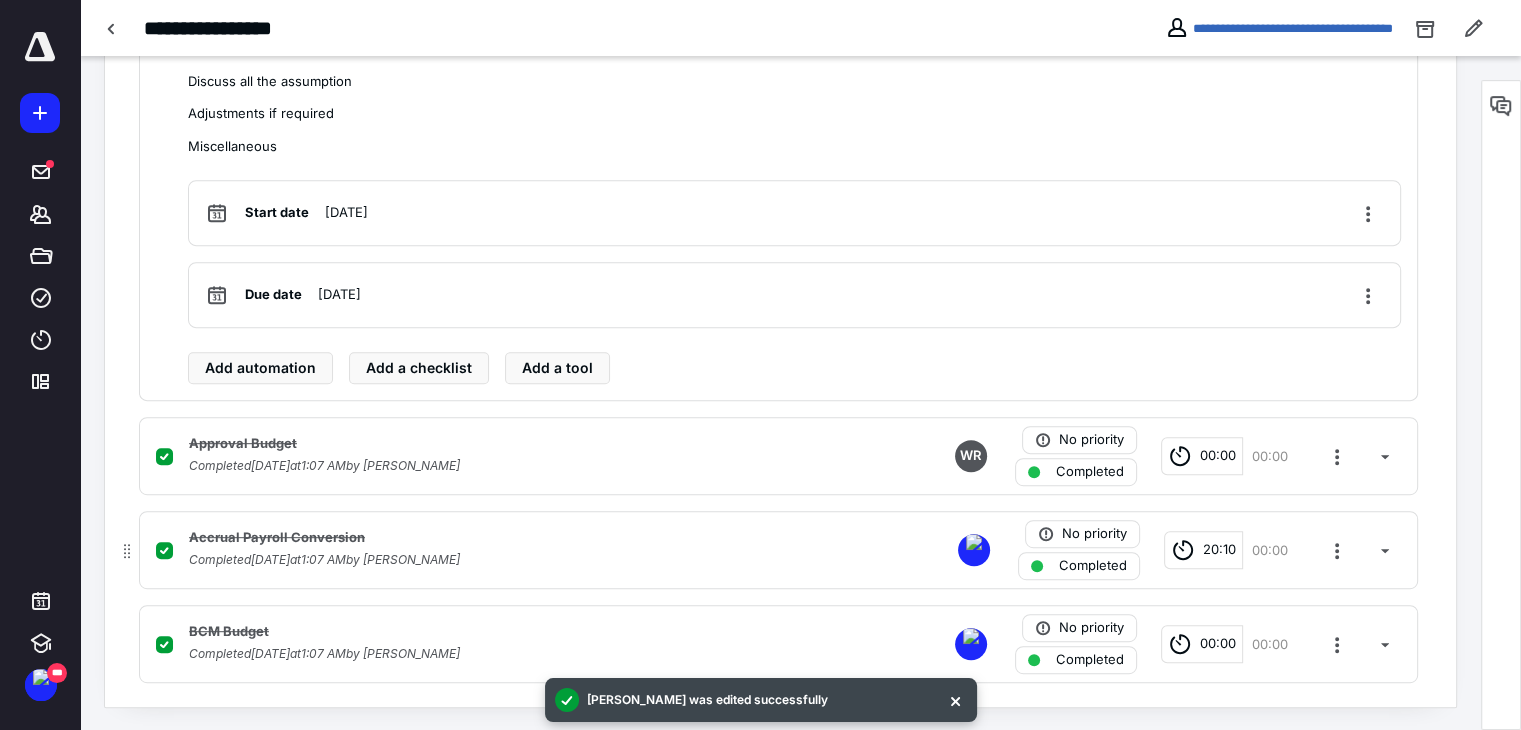 click on "Completed  [DATE]  1:07 AM  by [PERSON_NAME]" at bounding box center [516, 560] 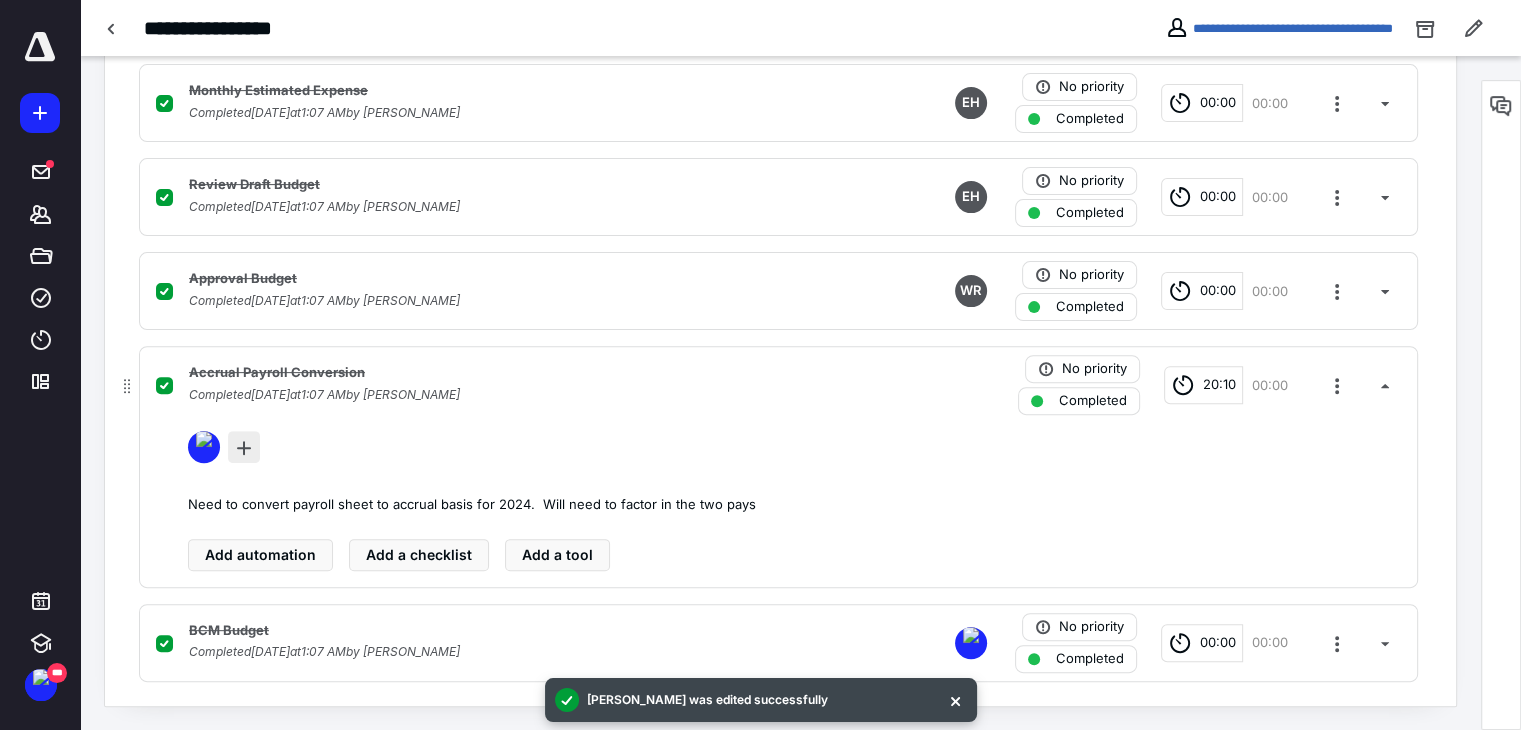 click at bounding box center (244, 447) 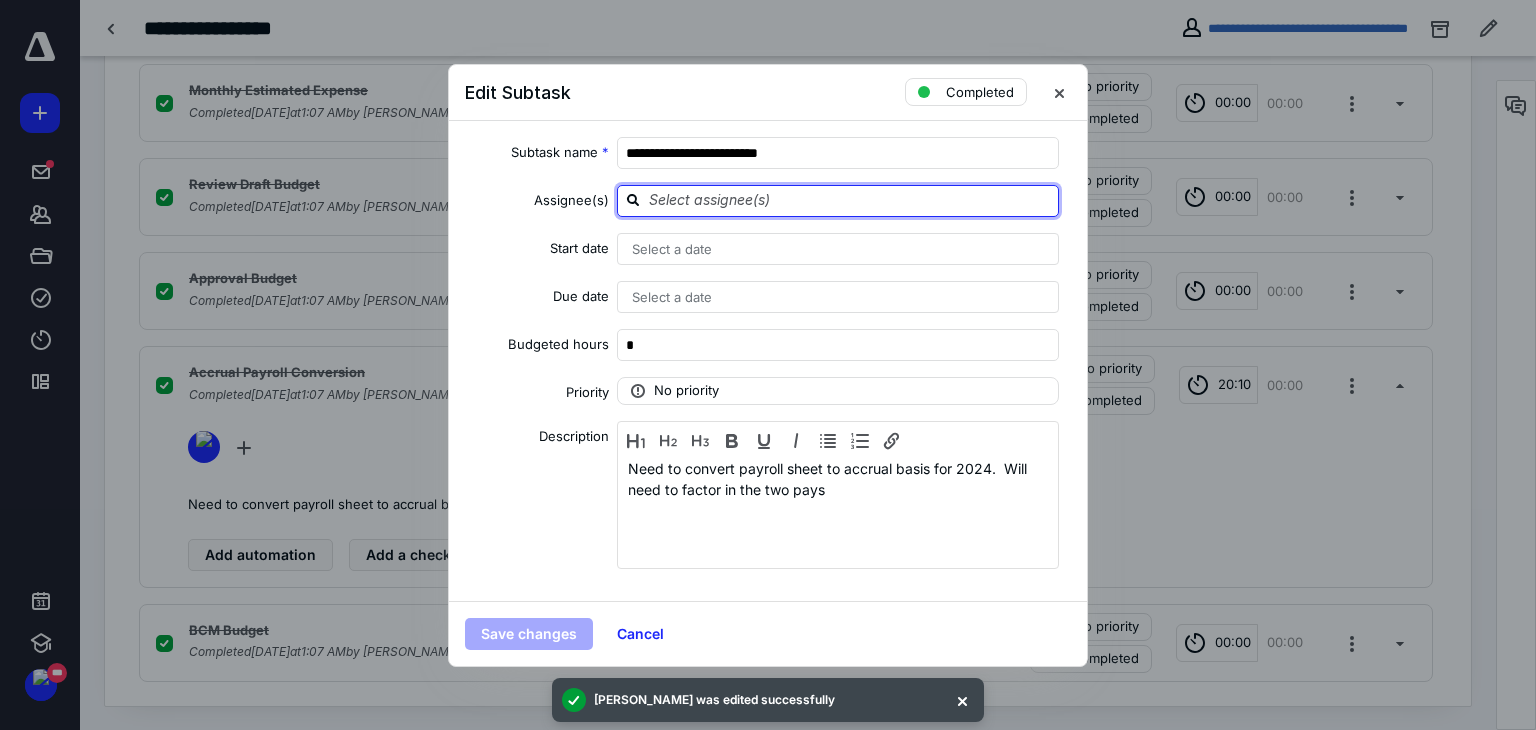 click at bounding box center [850, 200] 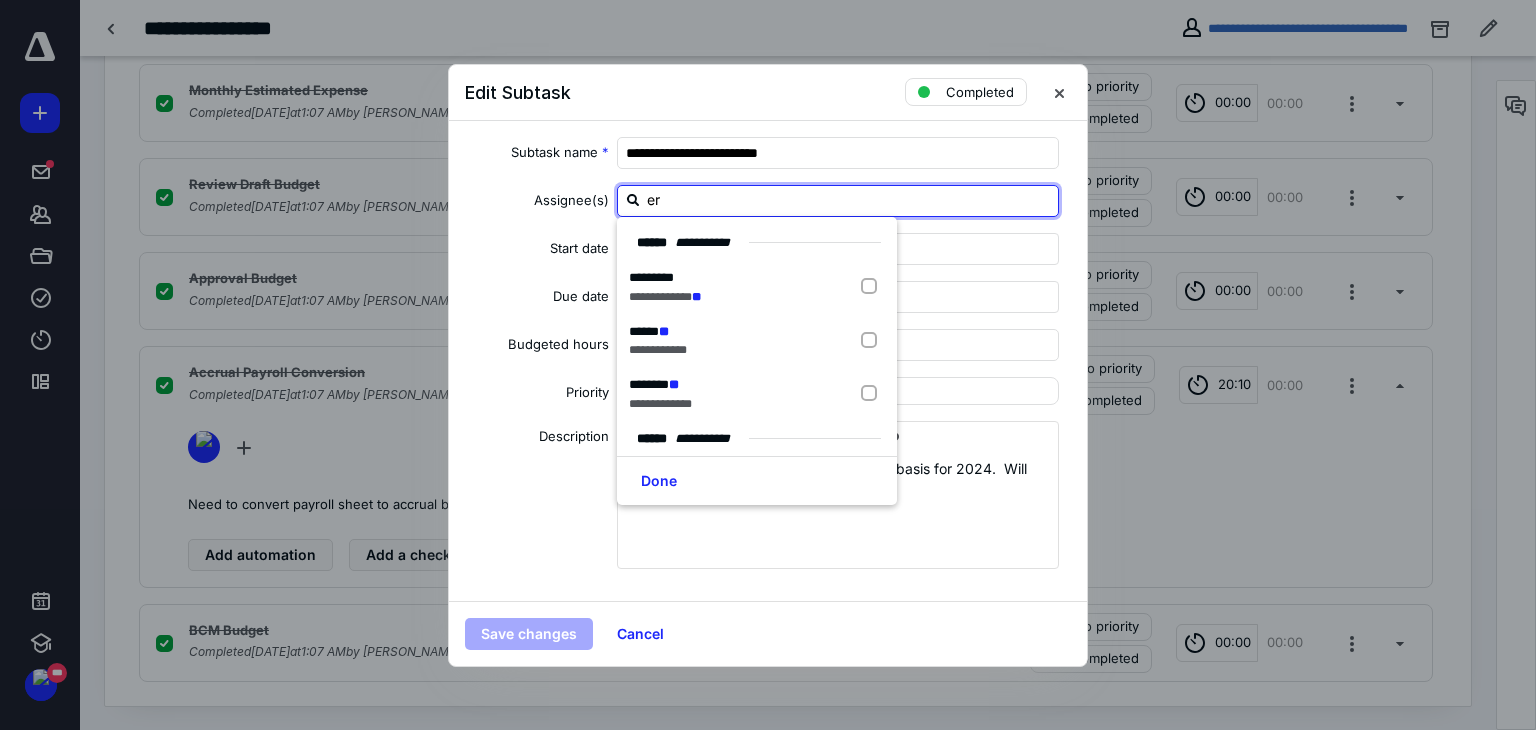 type on "eri" 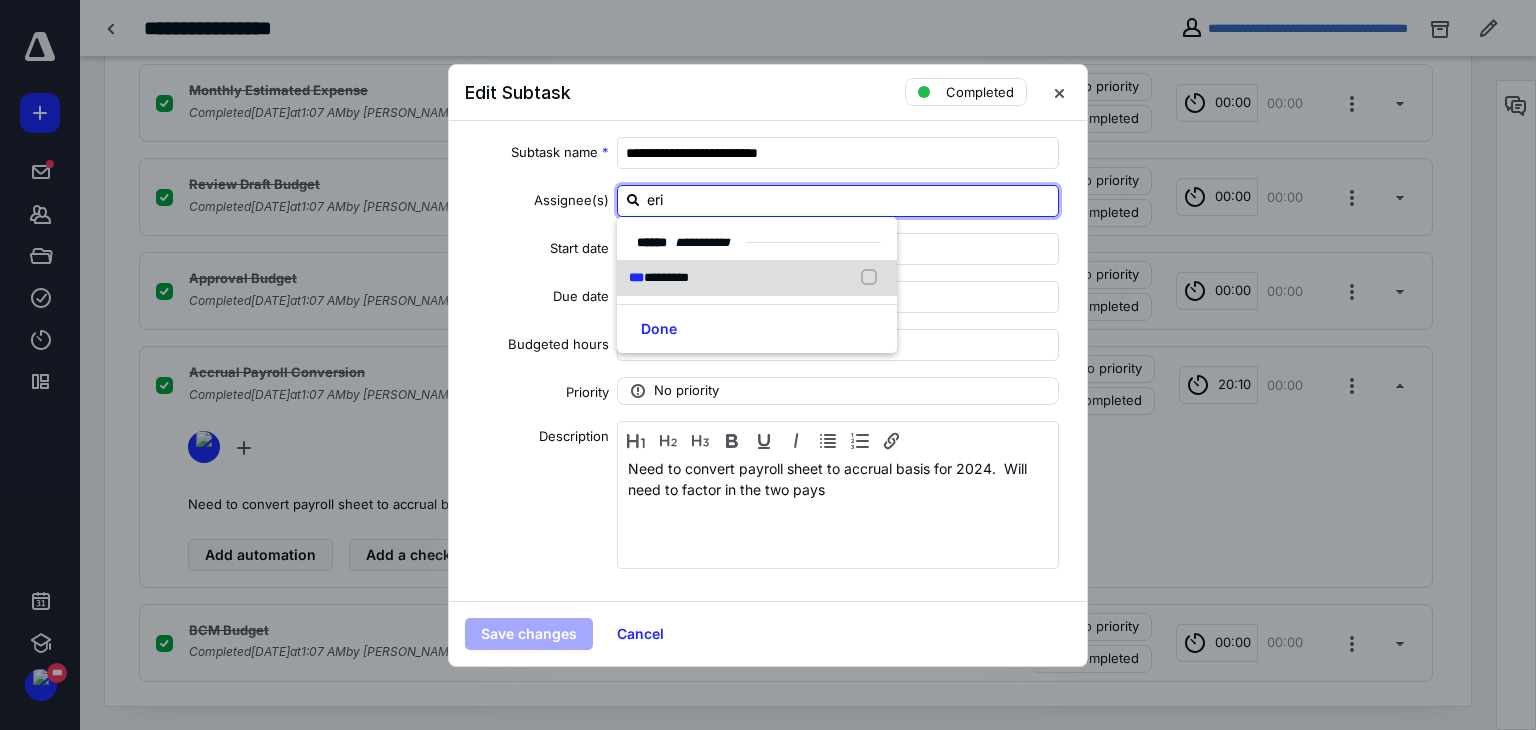 click on "*** *********" at bounding box center [757, 278] 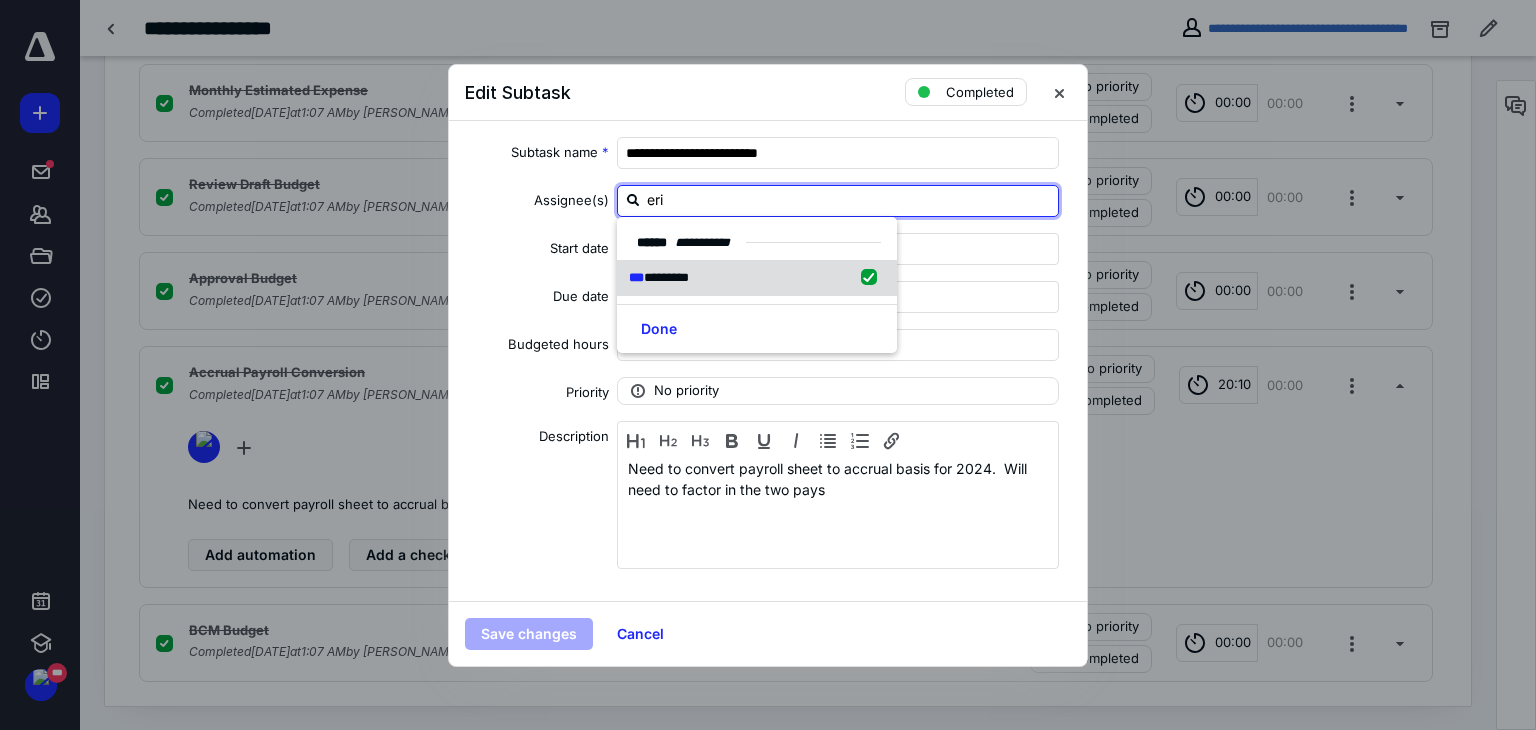 checkbox on "true" 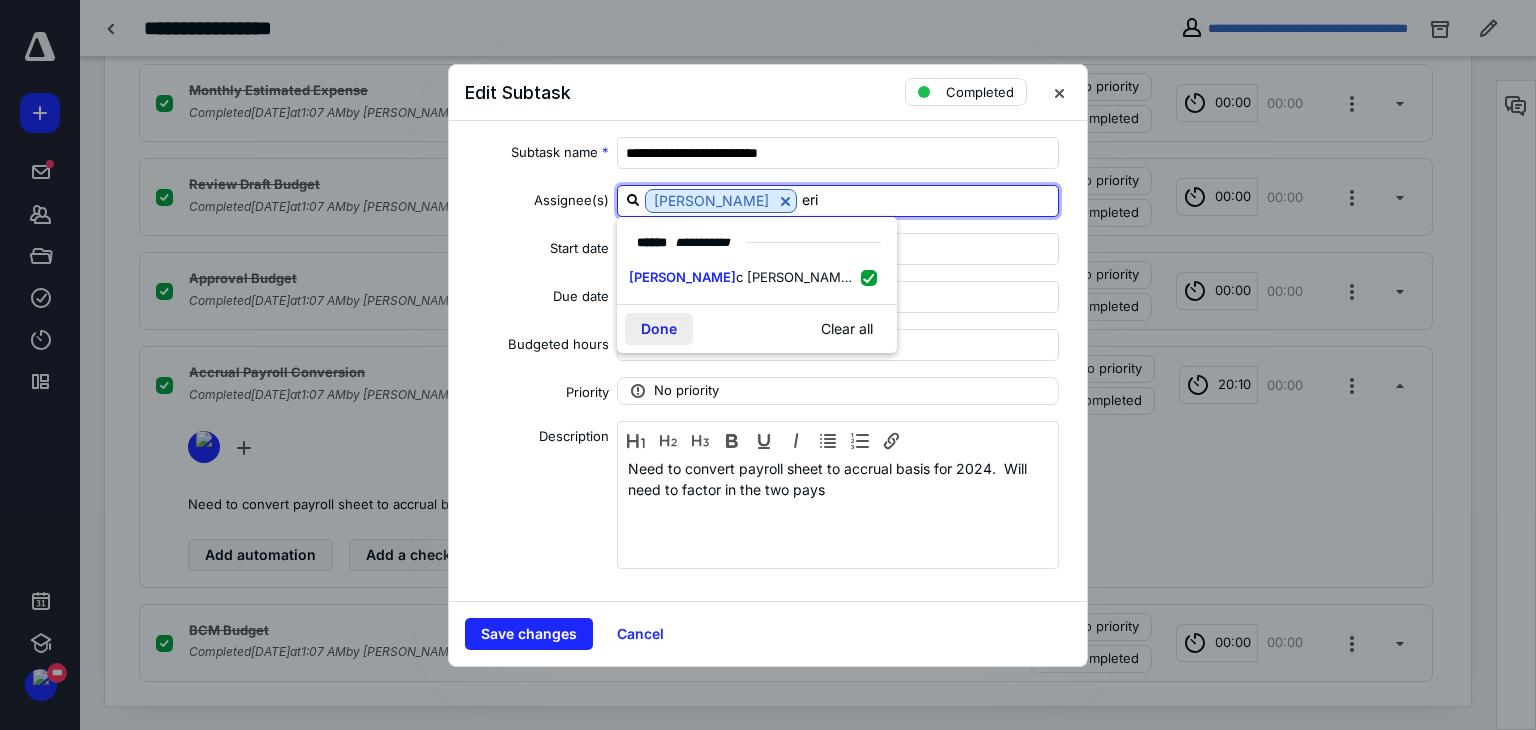 type on "eri" 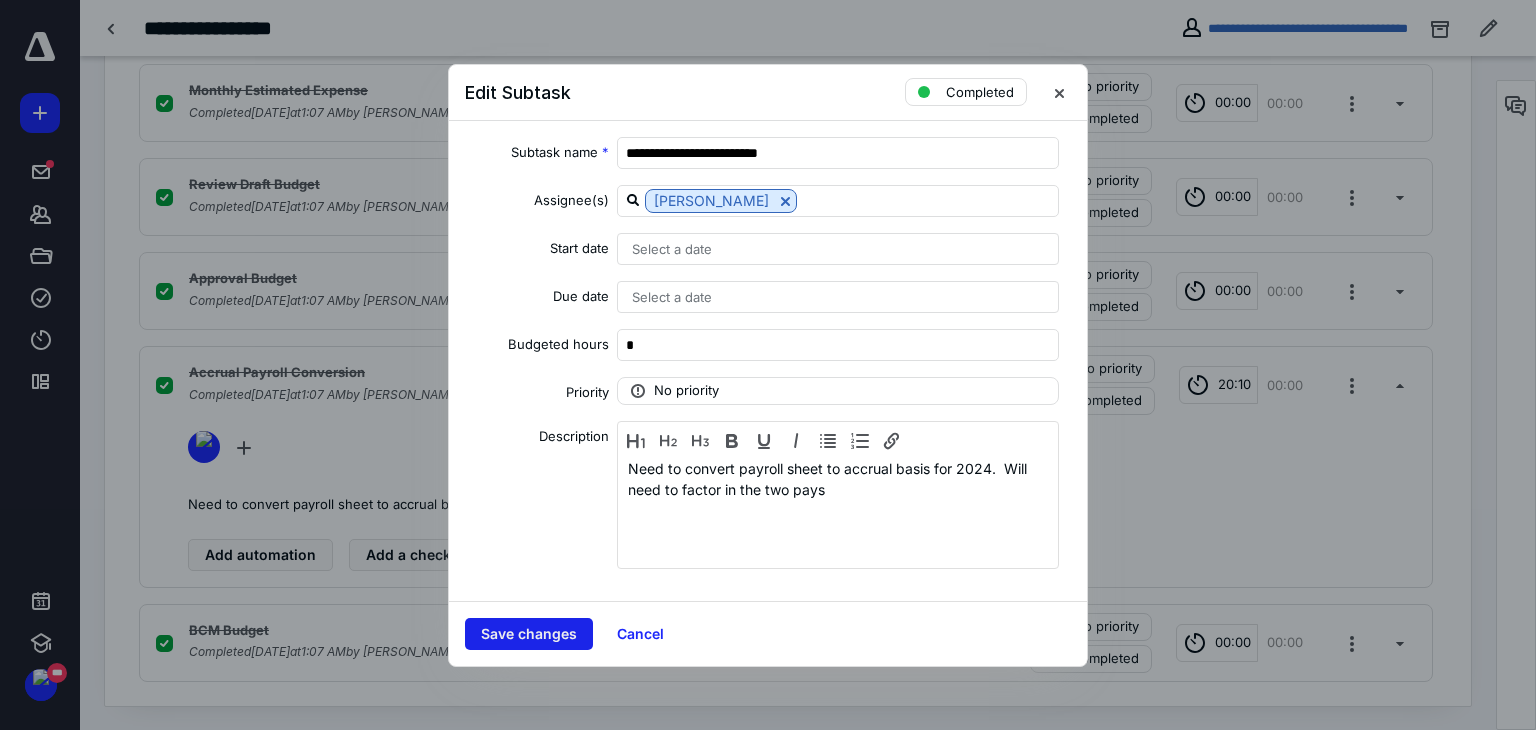 click on "Save changes" at bounding box center (529, 634) 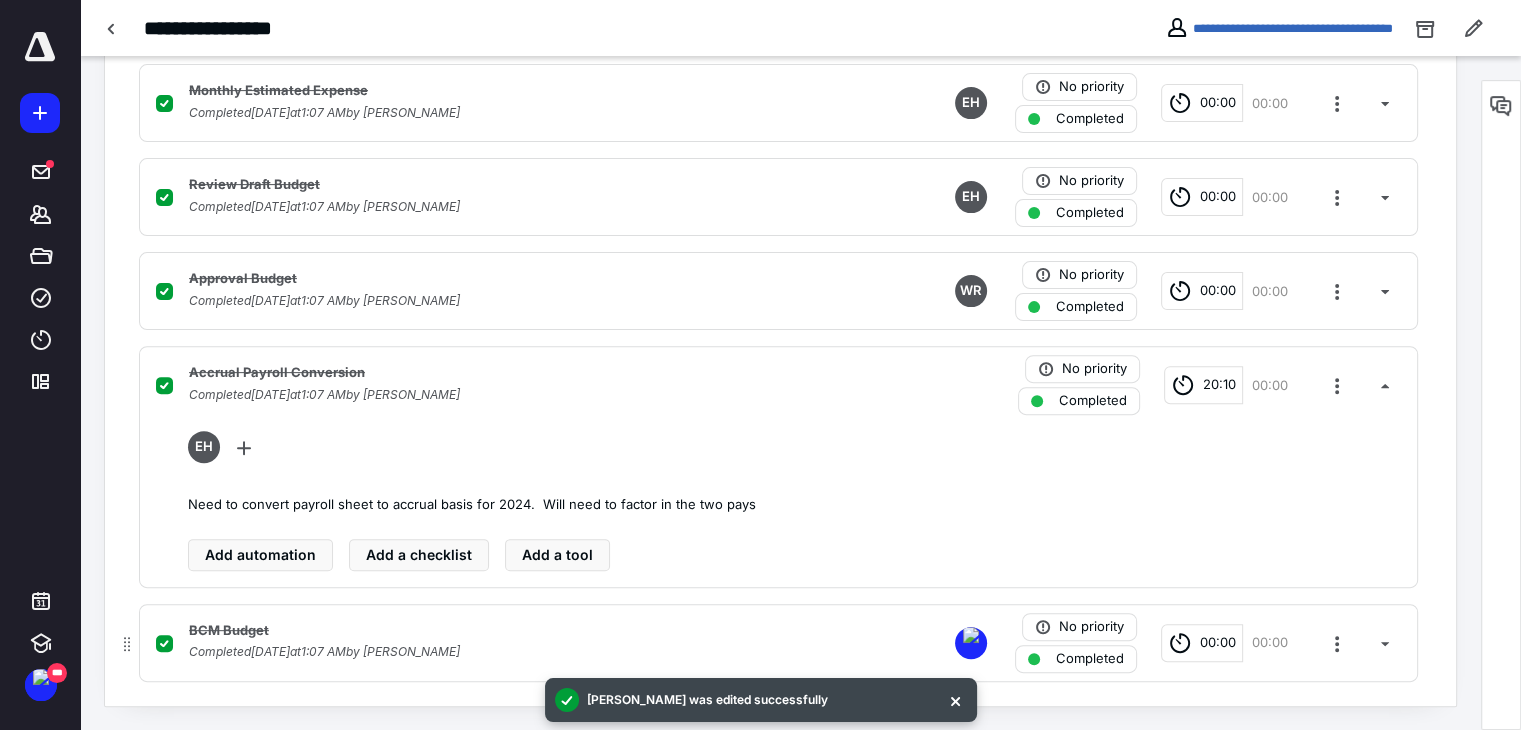 click on "BCM Budget Completed  [DATE]  1:07 AM  by [PERSON_NAME] No priority Completed 00:00 00:00" at bounding box center (778, 643) 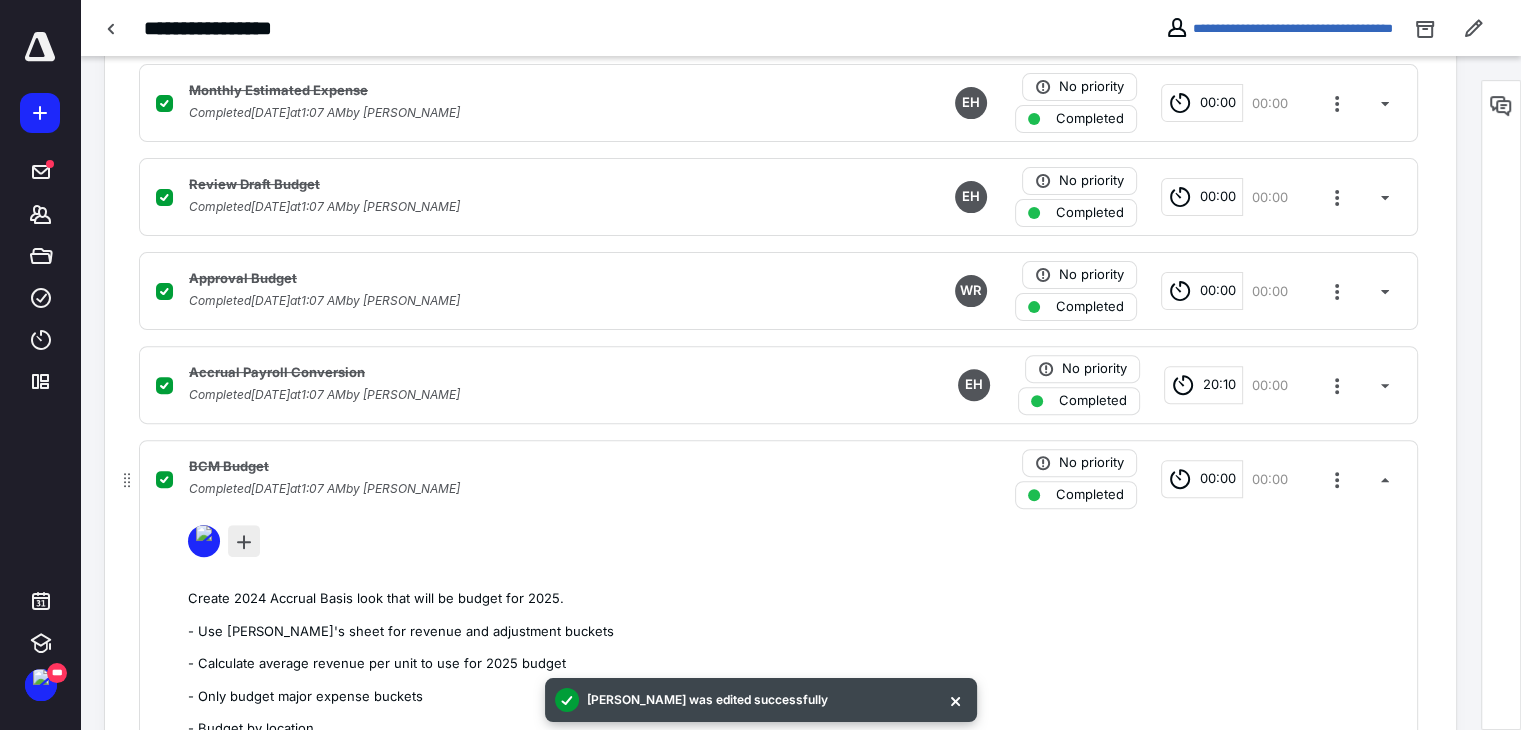 click at bounding box center (244, 541) 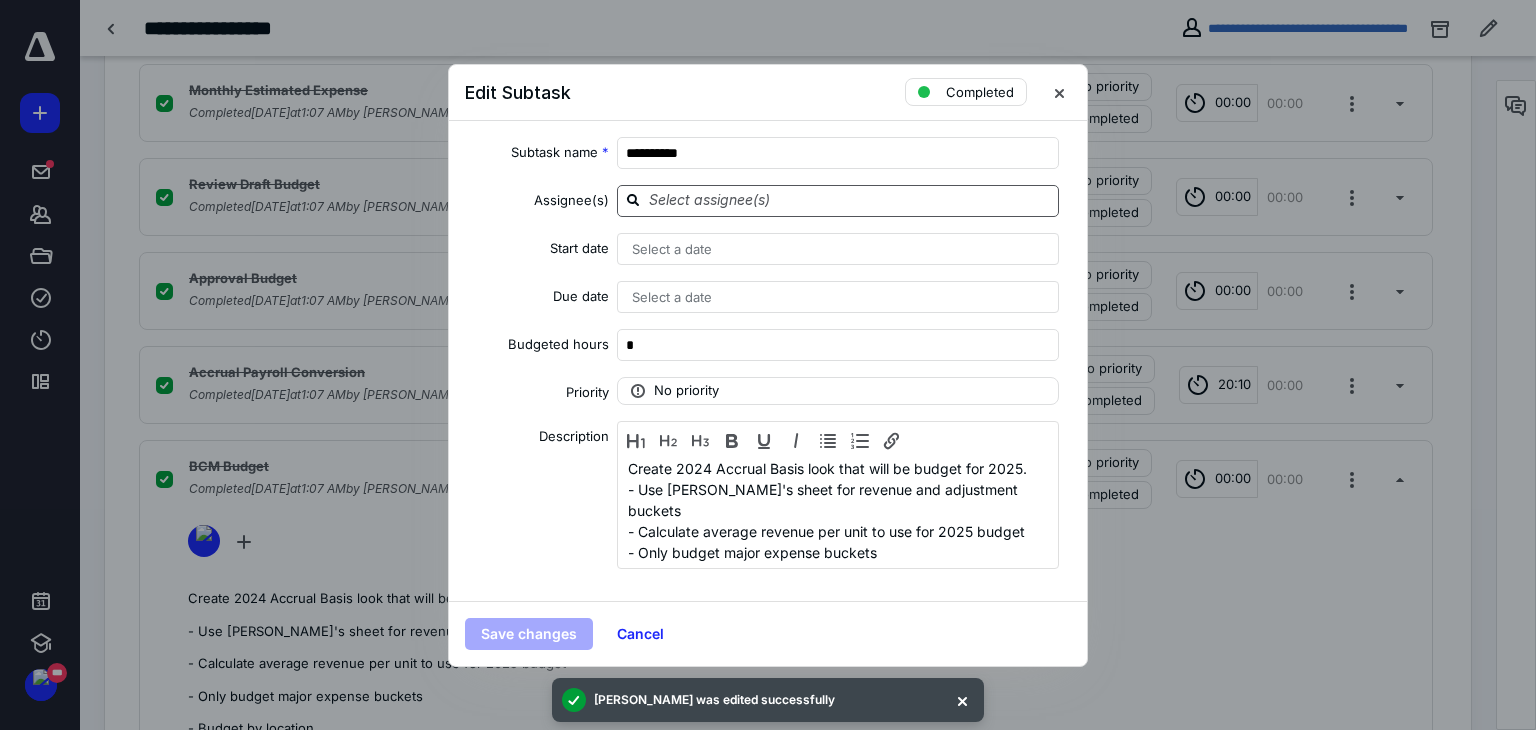 click at bounding box center [850, 200] 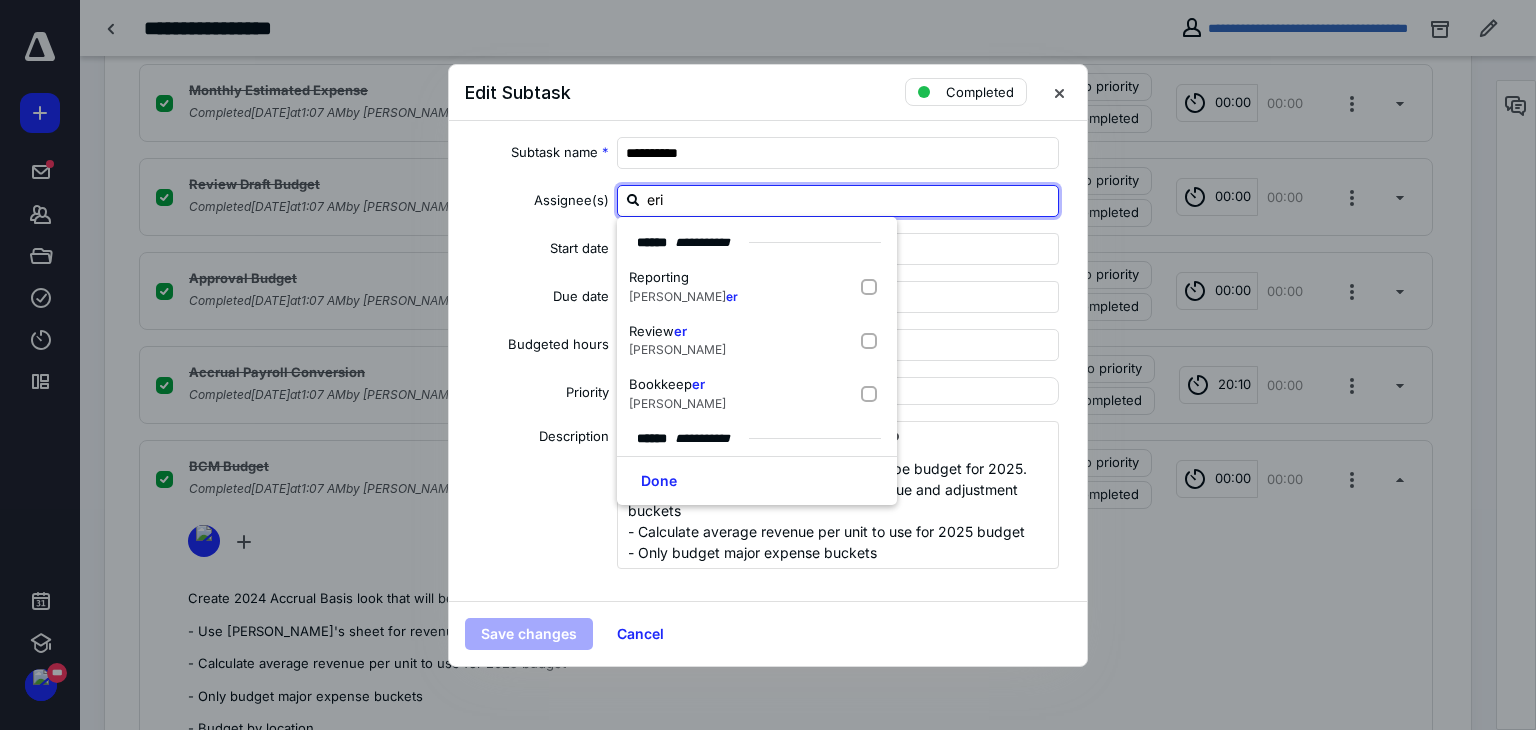 type on "[PERSON_NAME]" 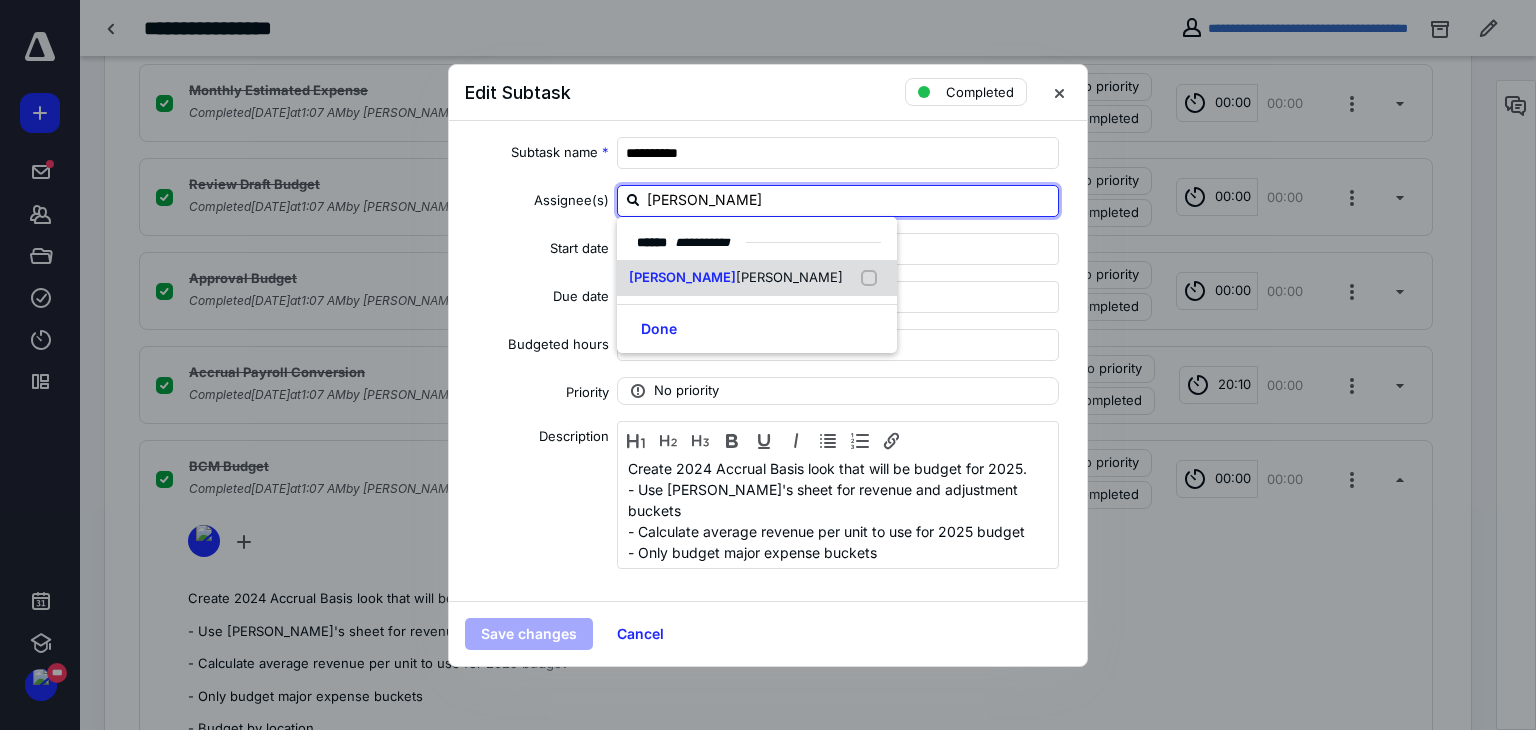 click on "[PERSON_NAME]" at bounding box center (757, 278) 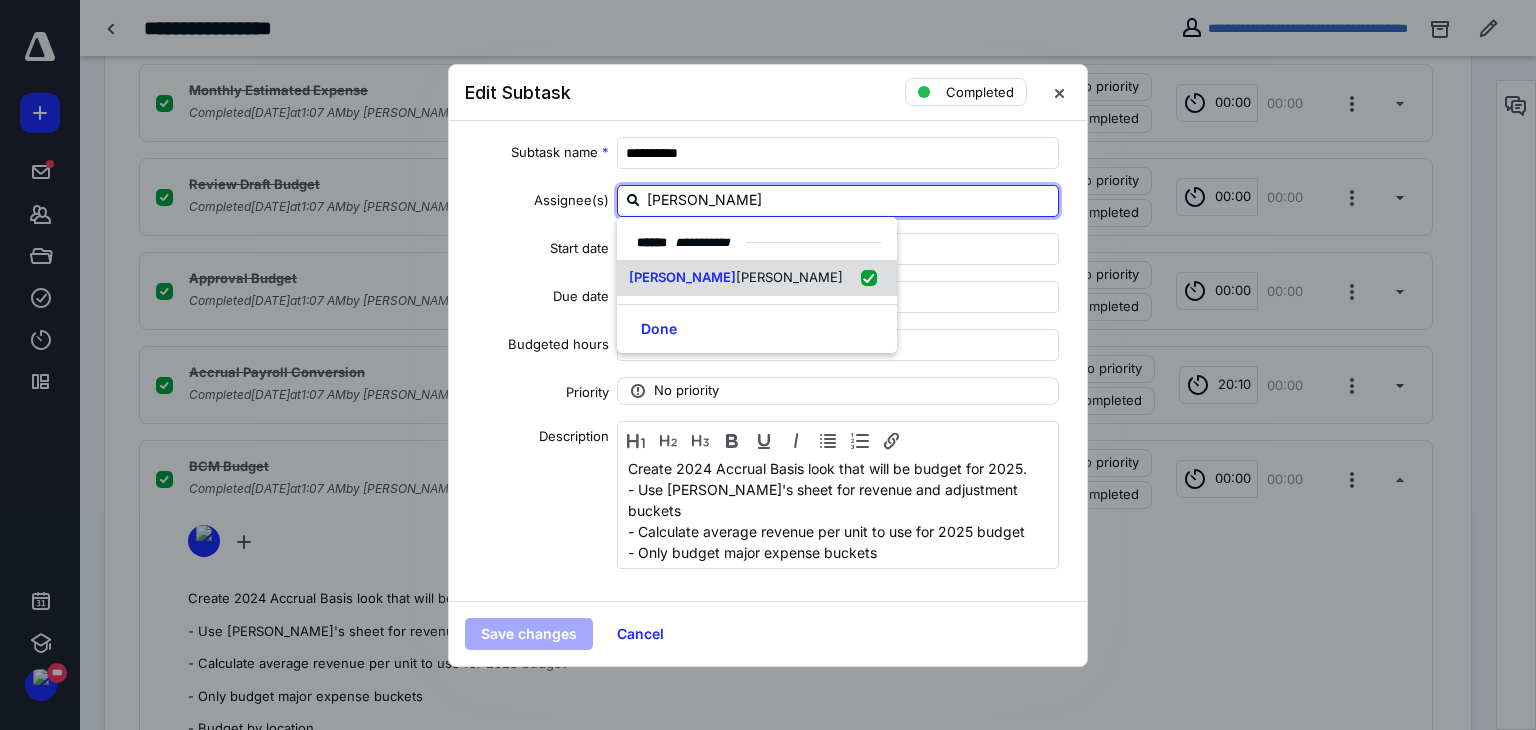 checkbox on "true" 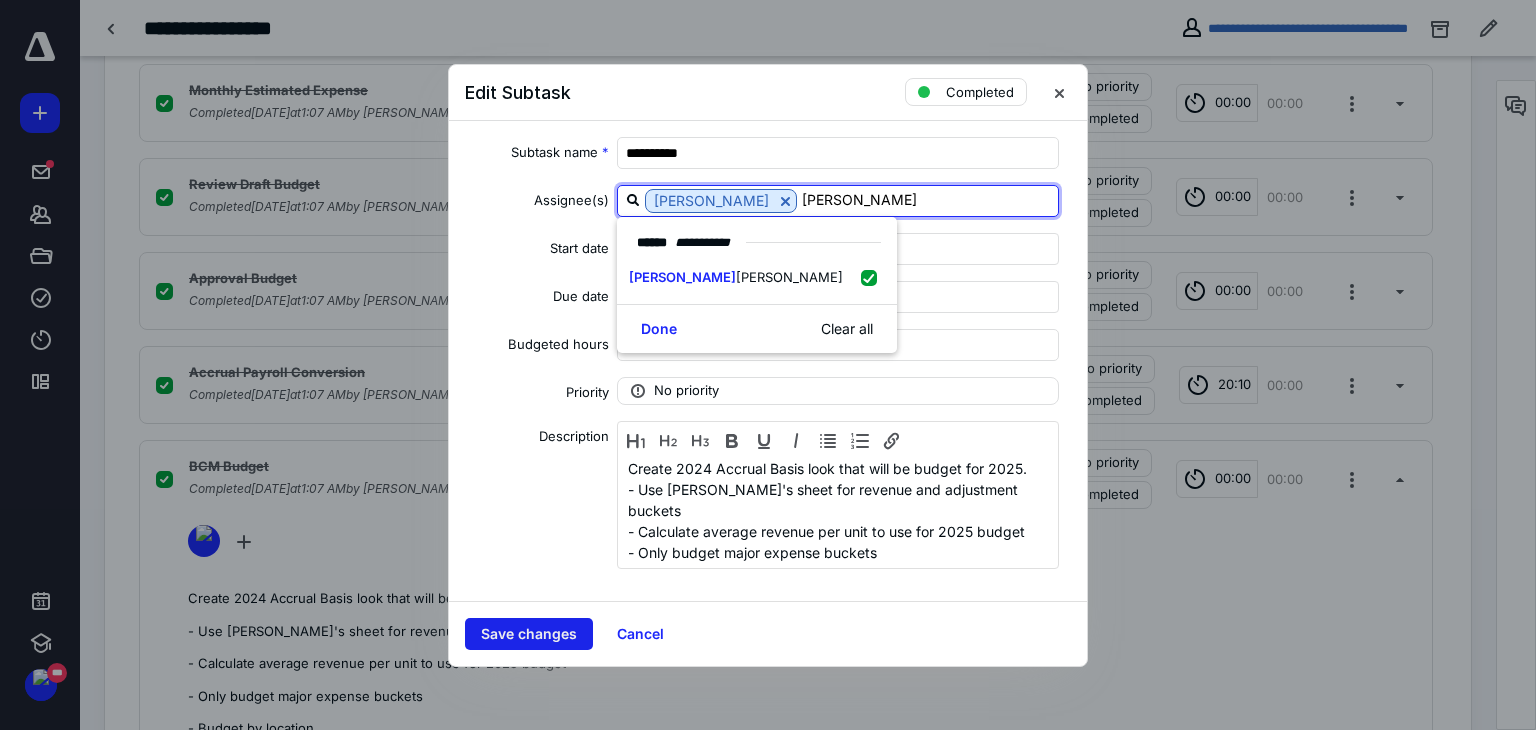 type on "[PERSON_NAME]" 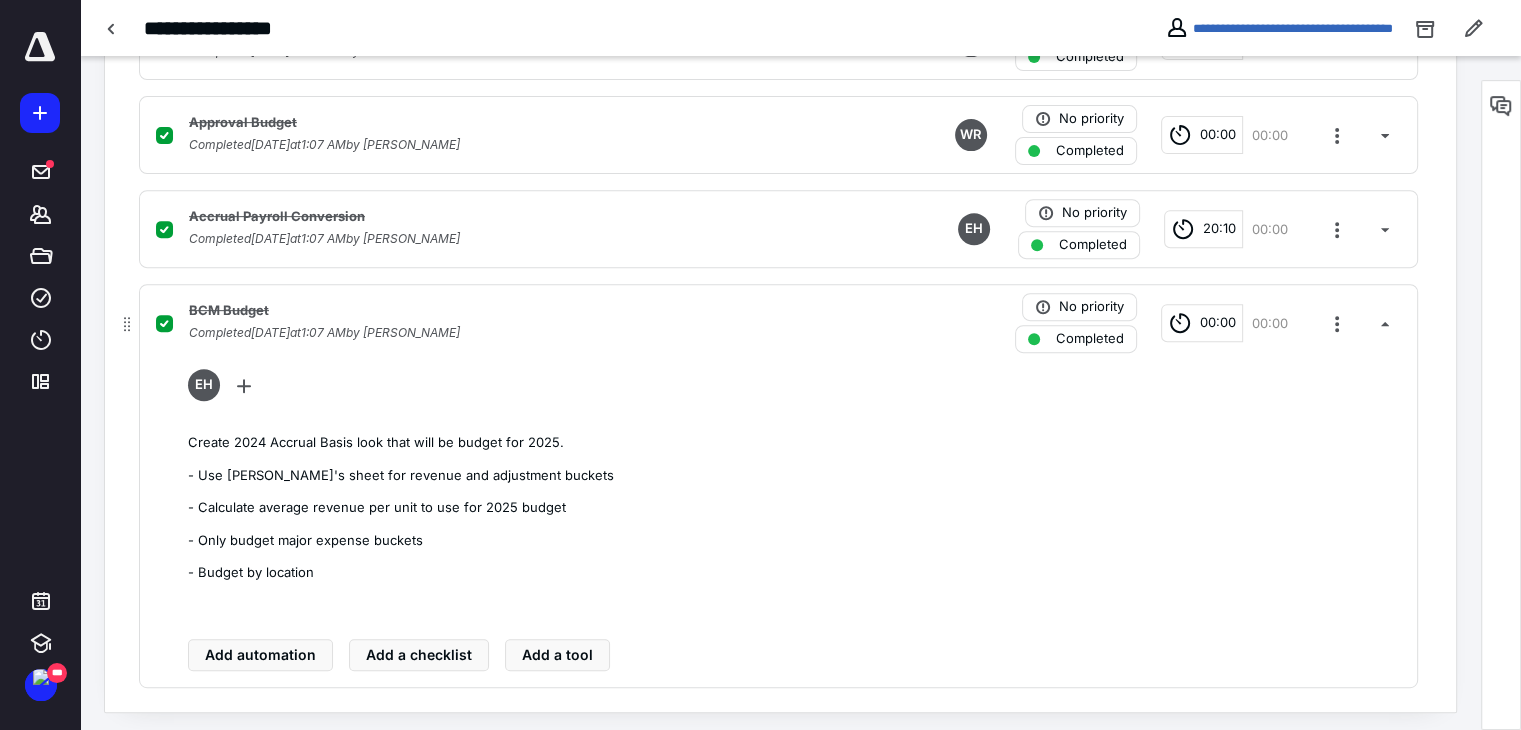 scroll, scrollTop: 770, scrollLeft: 0, axis: vertical 